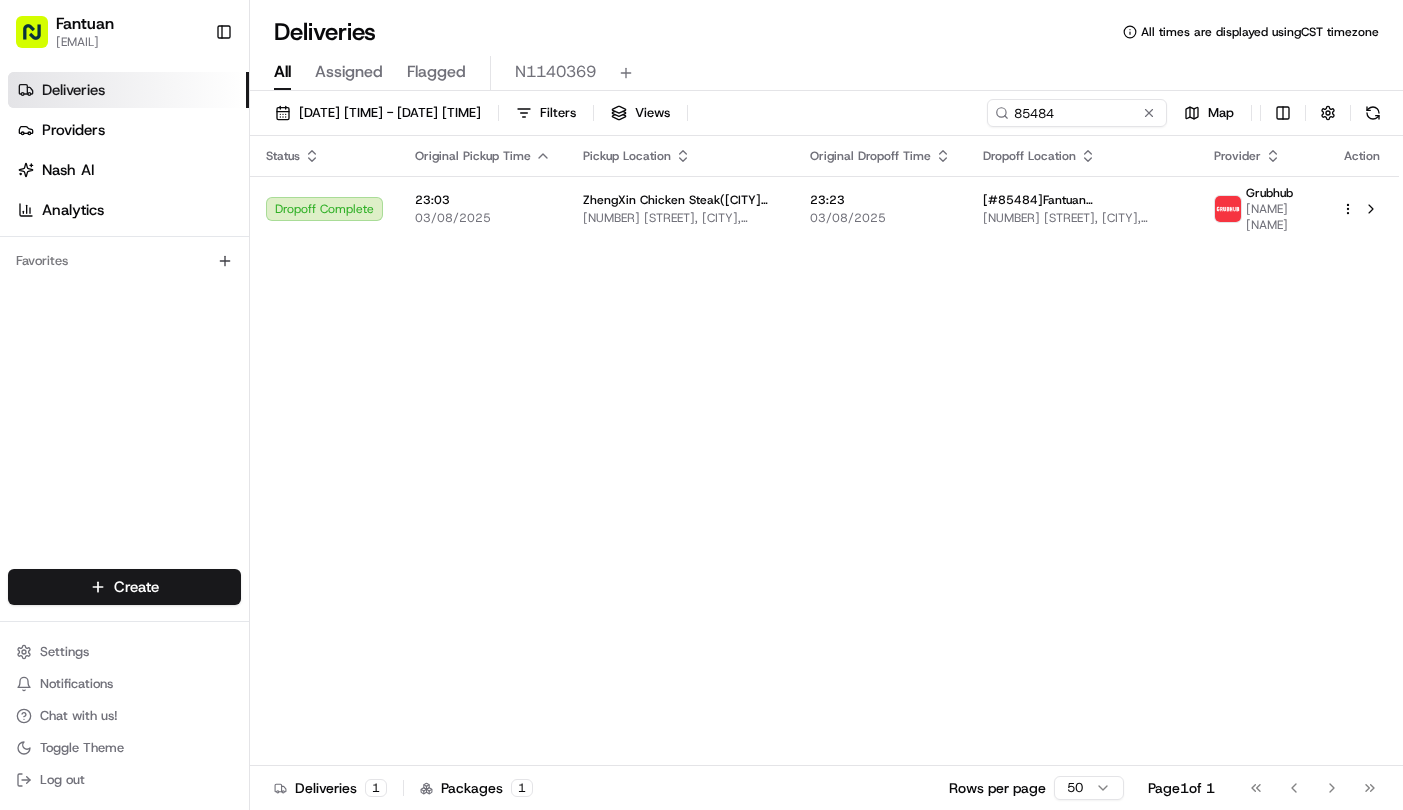 scroll, scrollTop: 0, scrollLeft: 0, axis: both 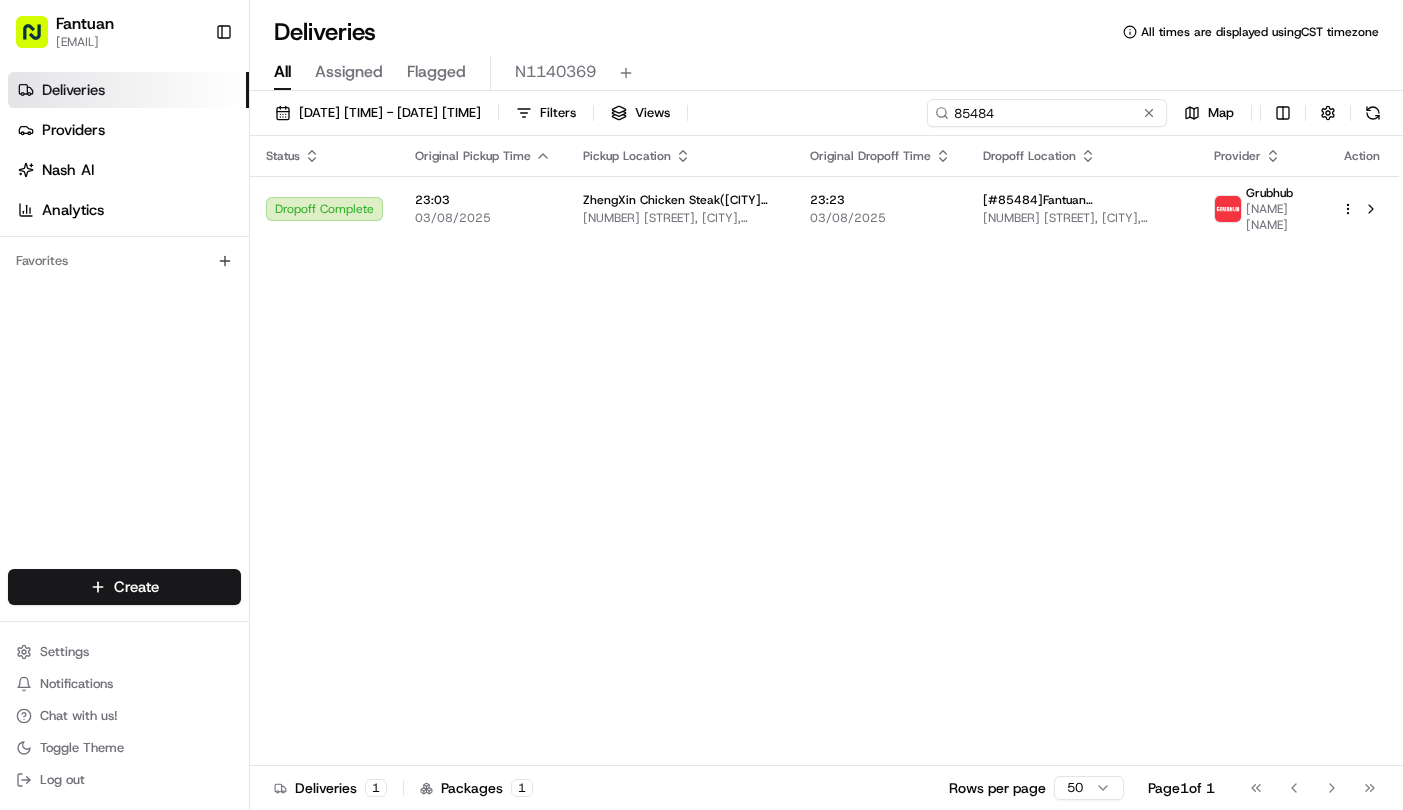 click on "85484" at bounding box center [1047, 113] 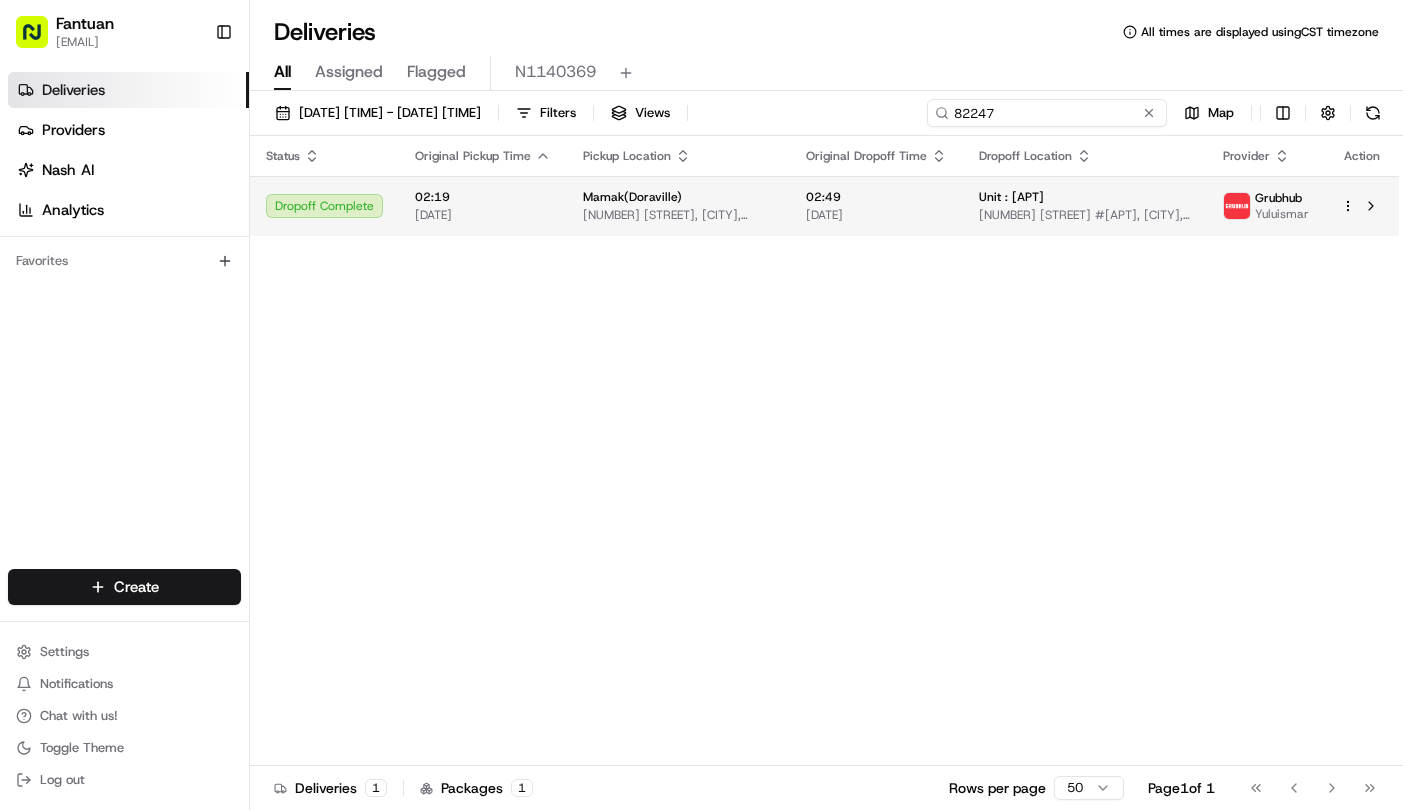 type on "82247" 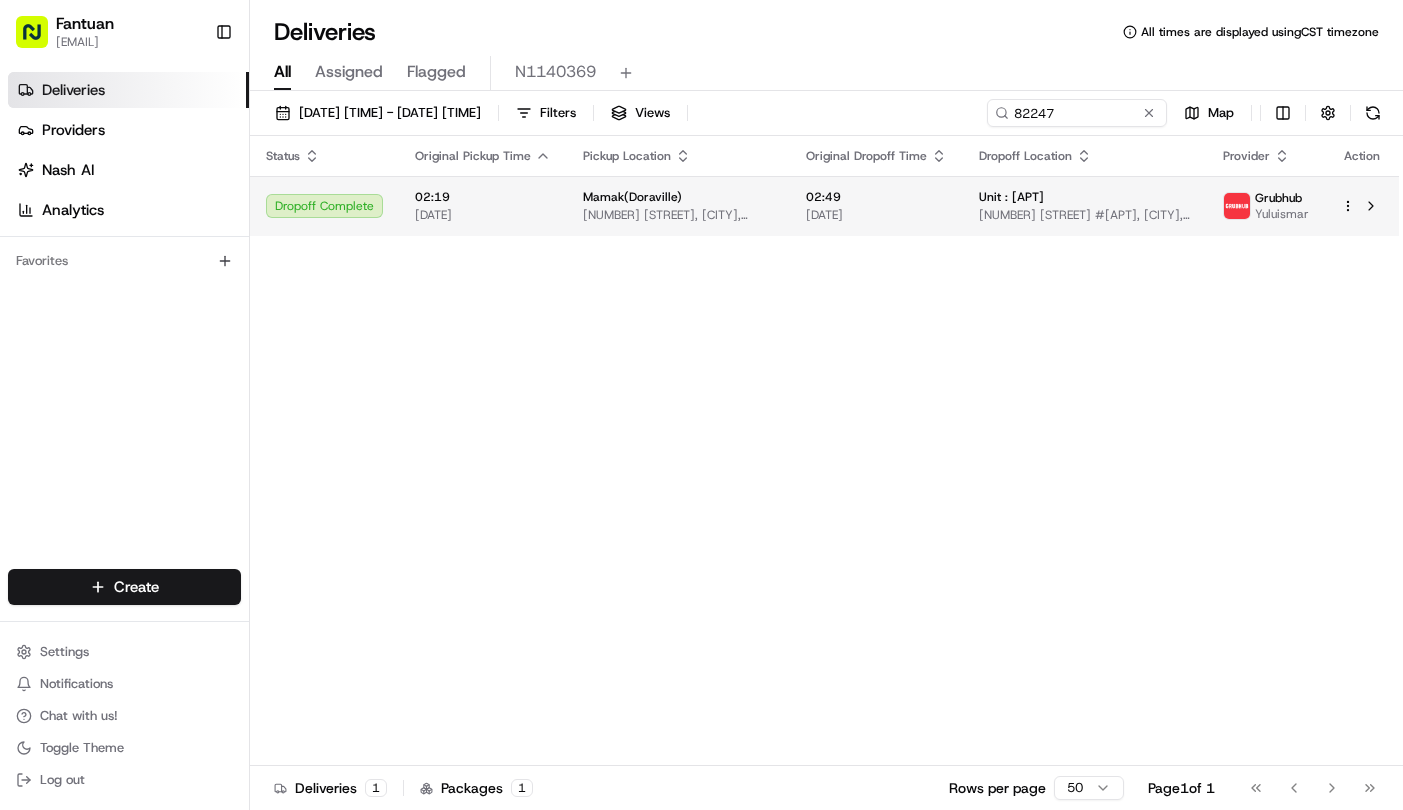 click on "[NUMBER] [STREET], [CITY], [STATE] [POSTAL_CODE], USA" at bounding box center (678, 215) 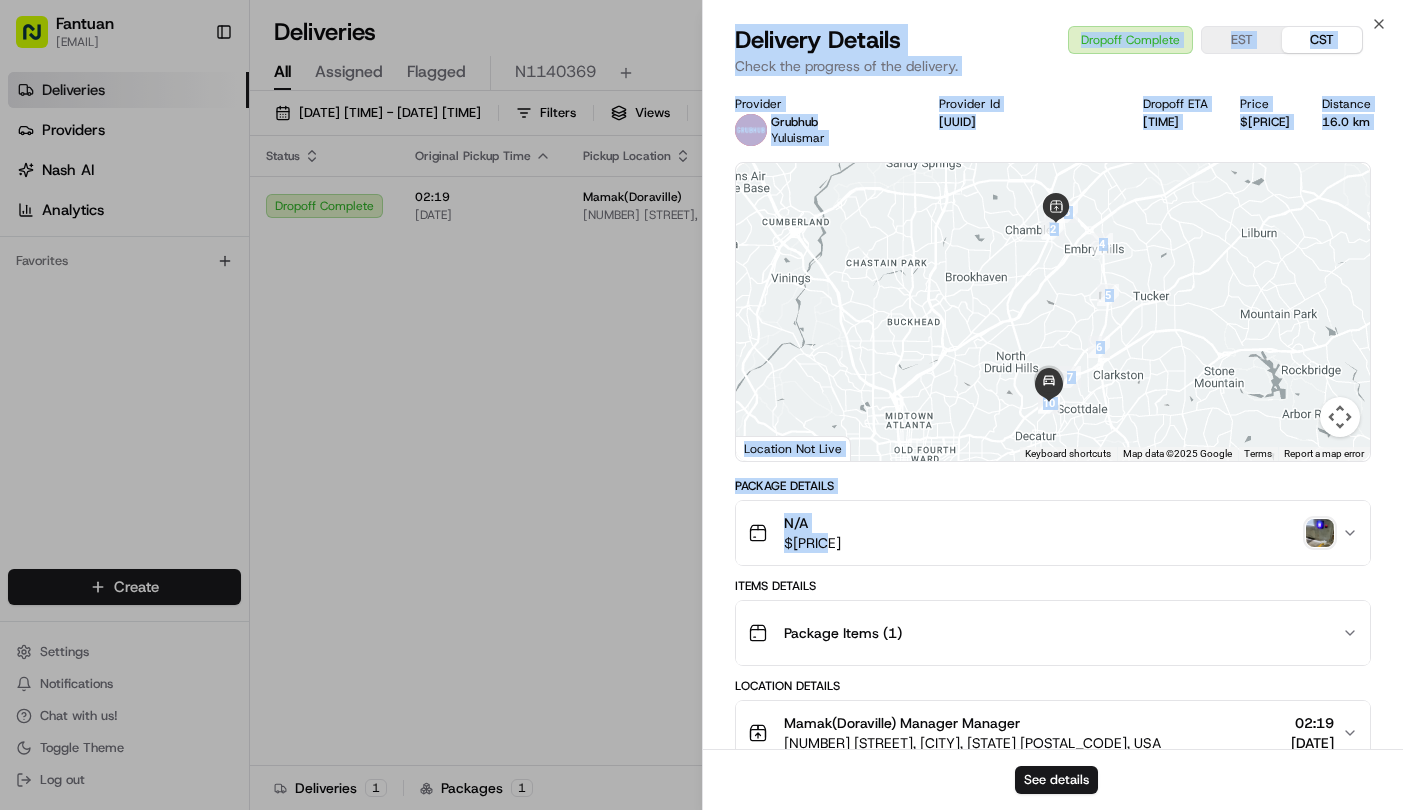 drag, startPoint x: 979, startPoint y: 541, endPoint x: 443, endPoint y: 564, distance: 536.4932 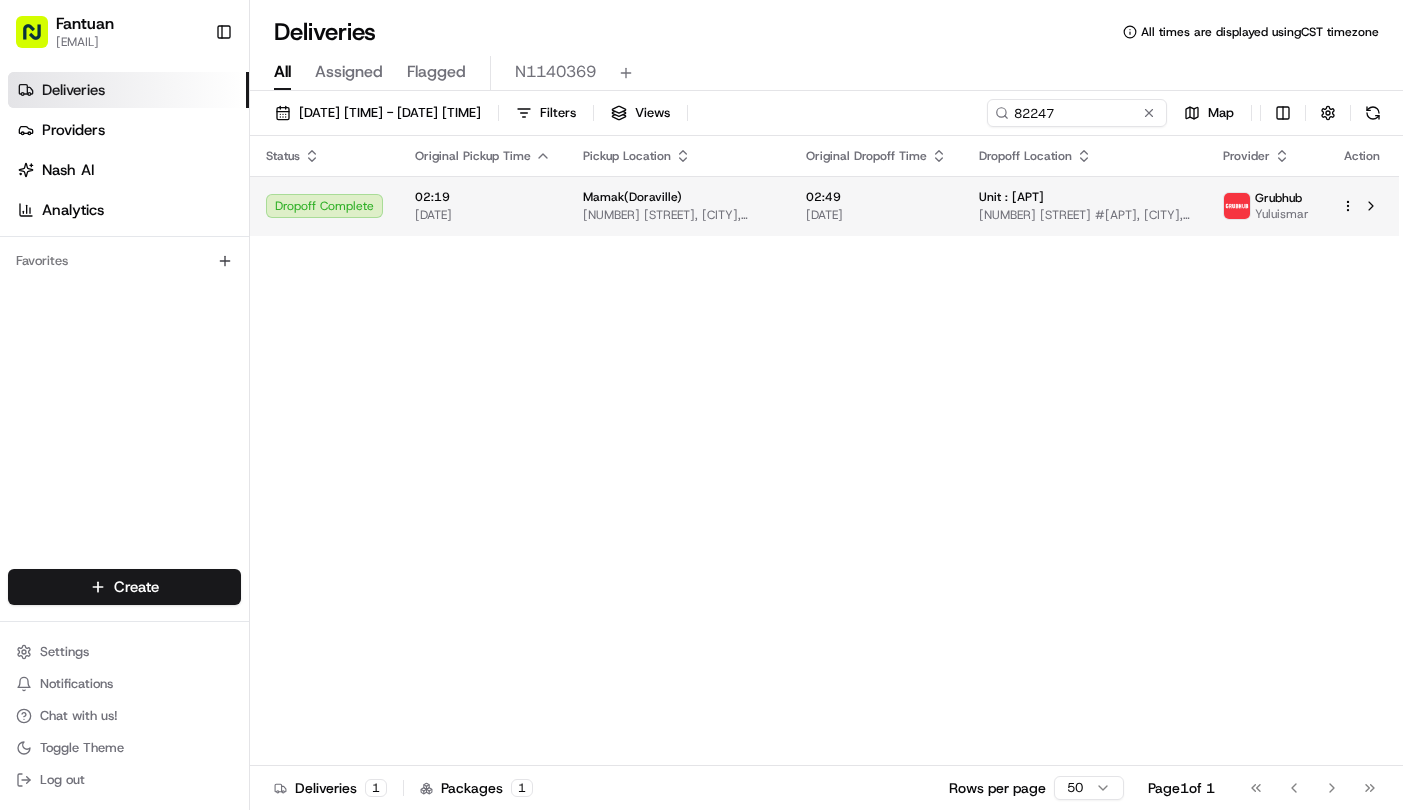 click on "[NUMBER] [STREET] #[APT], [CITY], [STATE] [POSTAL_CODE], USA" at bounding box center (1085, 215) 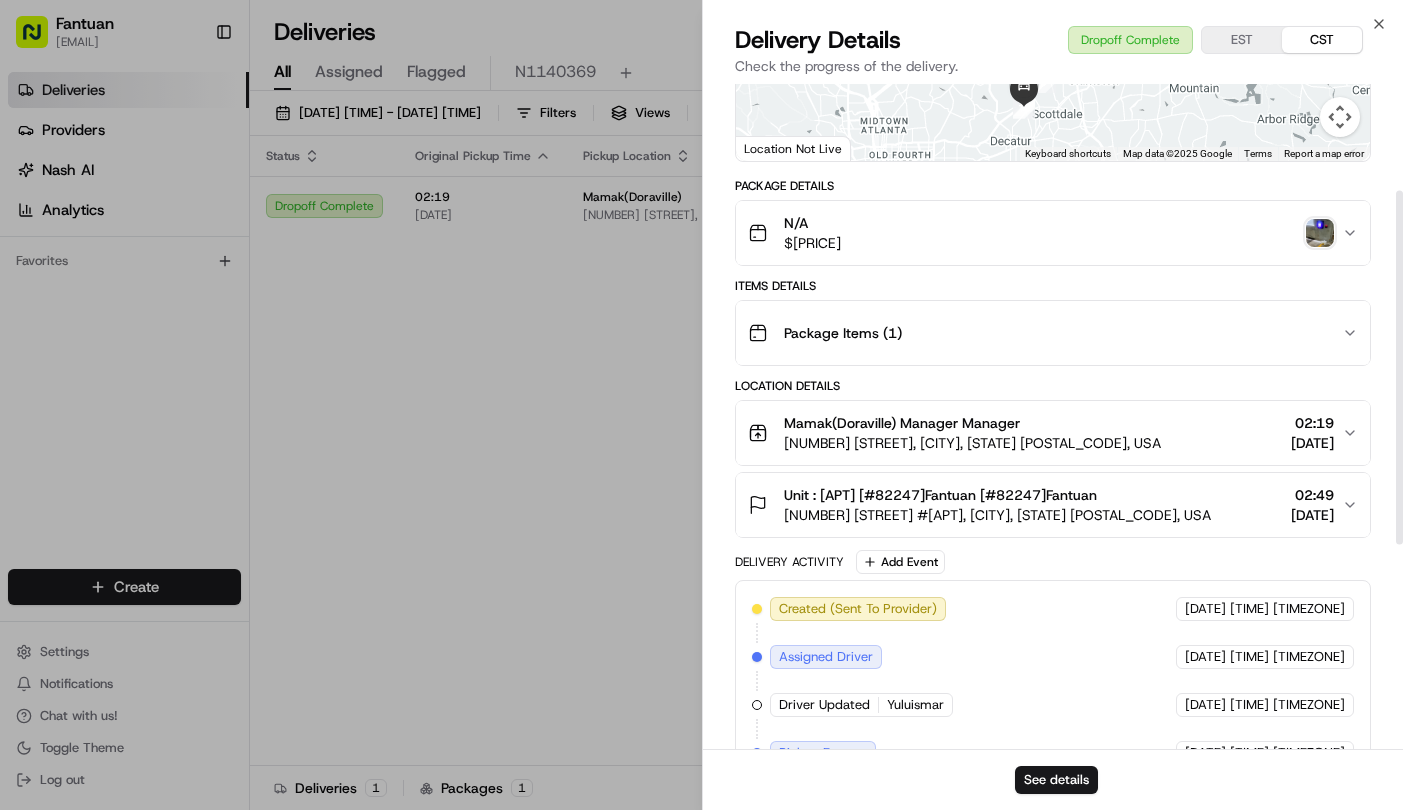 scroll, scrollTop: 200, scrollLeft: 0, axis: vertical 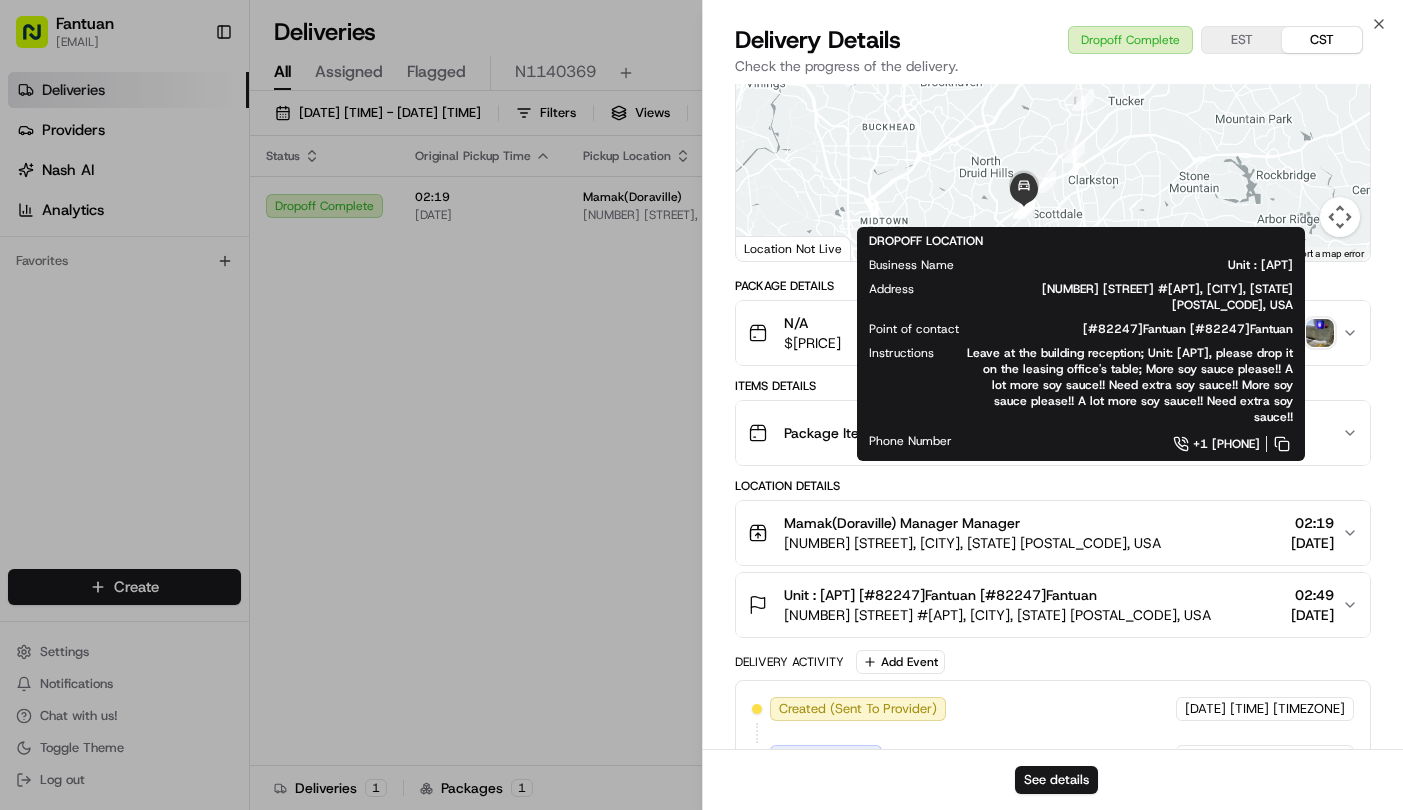 click on "Fantuan zhaodaiwei@[DOMAIN].ca Toggle Sidebar Deliveries Providers Nash AI Analytics Favorites Main Menu Members & Organization Organization Users Roles Preferences Customization Tracking Orchestration Automations Locations Pickup Locations Dropoff Locations Billing Billing Refund Requests Integrations Notification Triggers Webhooks API Keys Request Logs Create Settings Notifications Chat with us! Toggle Theme Log out Deliveries All times are displayed using CST timezone All Assigned Flagged N1140369 [DATE] [TIME] - [DATE] [TIME] Filters Views 82247 Map Status Original Pickup Time Pickup Location Original Dropoff Time Dropoff Location Provider Action Dropoff Complete [TIME] [DATE] Mamak(Doraville) [NUMBER] [STREET], [CITY], [STATE] [POSTAL_CODE], USA [TIME] [DATE] Unit : [APT] [NUMBER] [STREET] #[APT], [CITY], [STATE] [POSTAL_CODE], USA Grubhub Yuluismar Deliveries 1 Packages 1 Rows per page 50 Page 1 of 1 Go to first page Go to previous page Go to next page Go to last page" at bounding box center (701, 405) 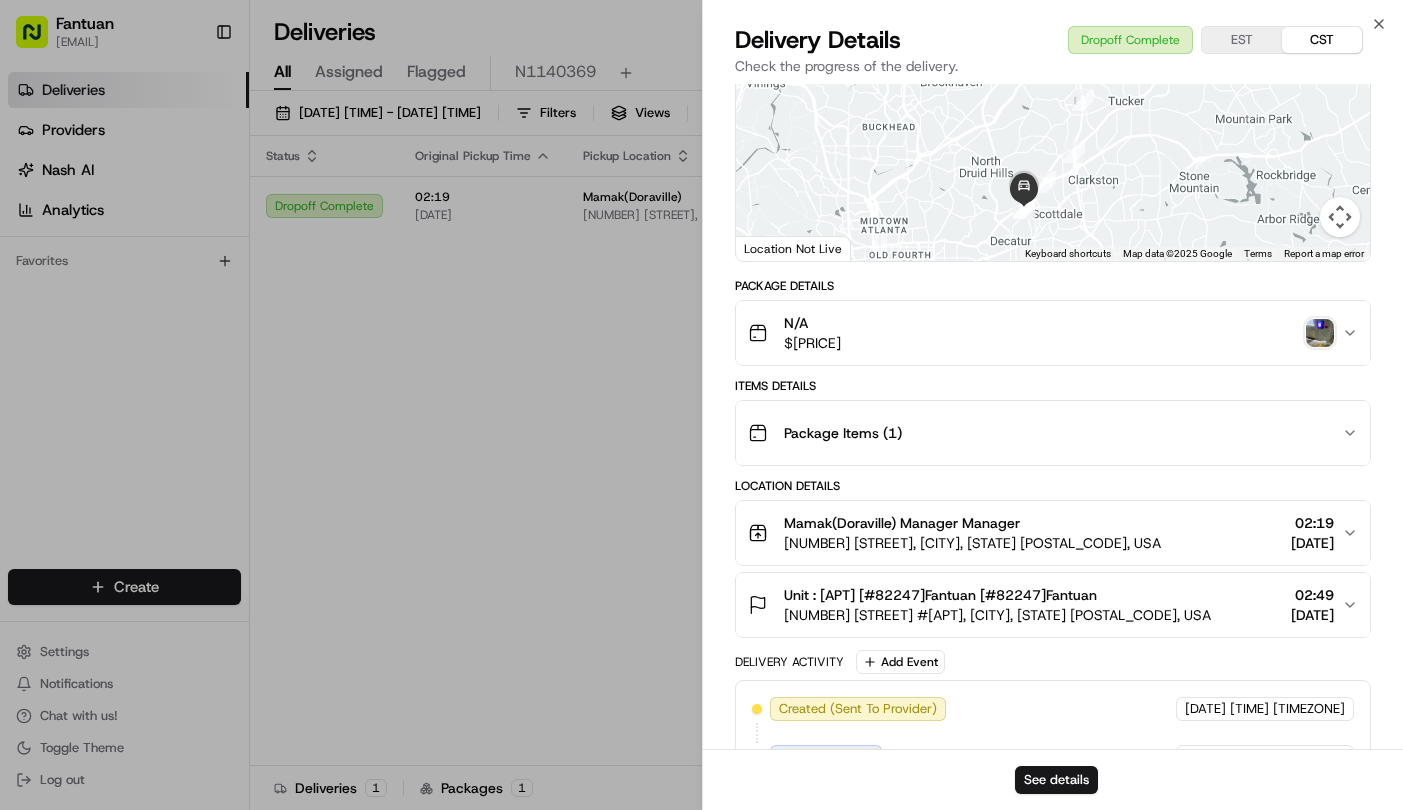 scroll, scrollTop: 400, scrollLeft: 0, axis: vertical 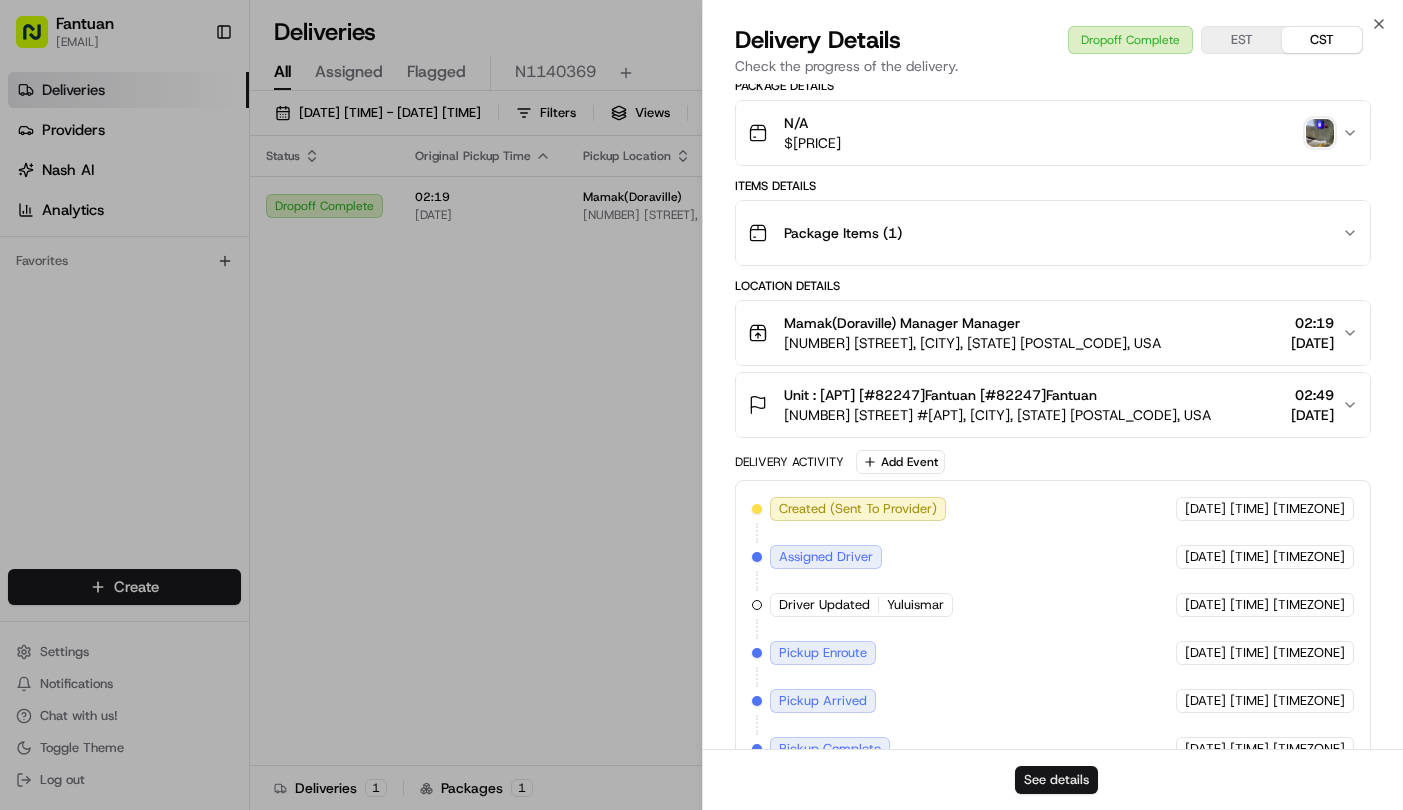 click on "See details" at bounding box center (1056, 780) 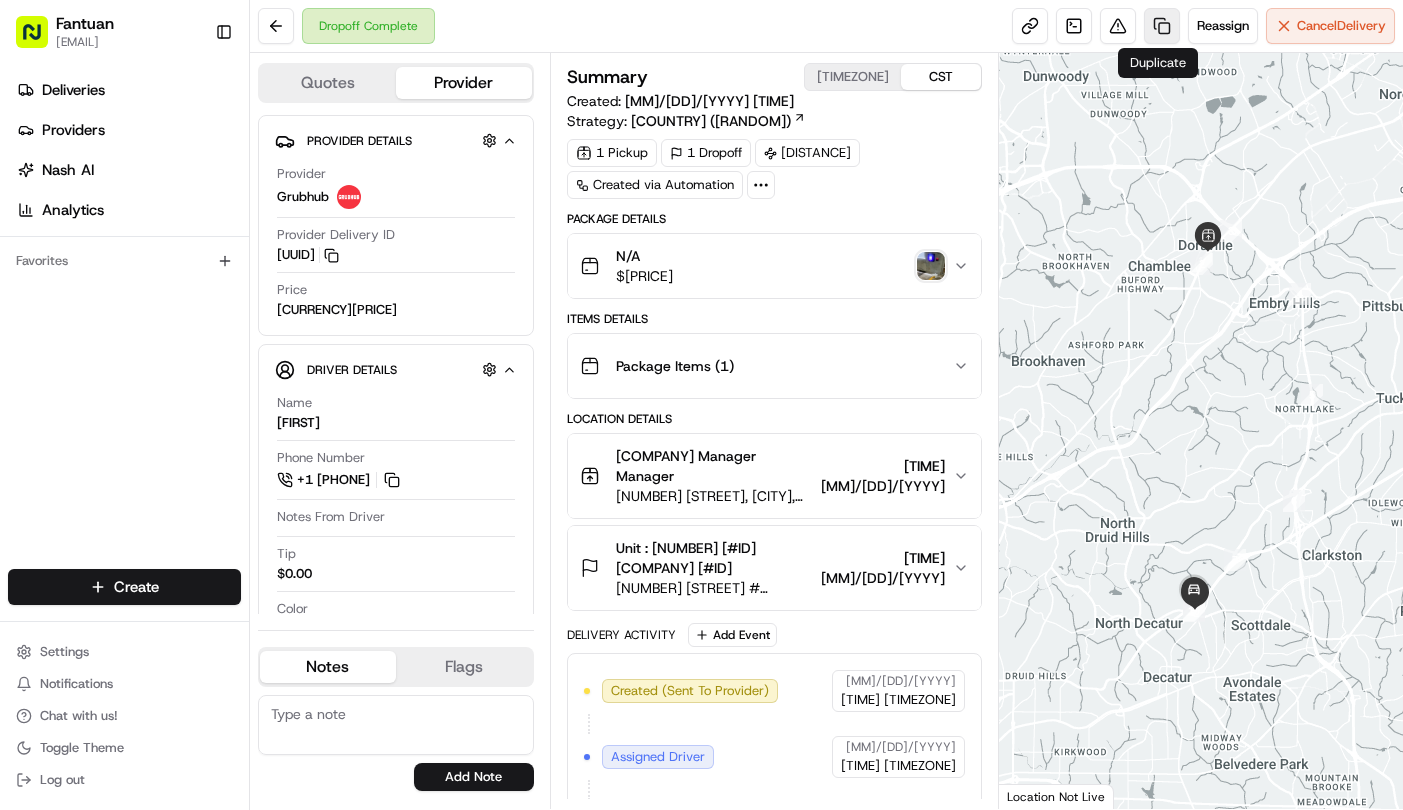scroll, scrollTop: 0, scrollLeft: 0, axis: both 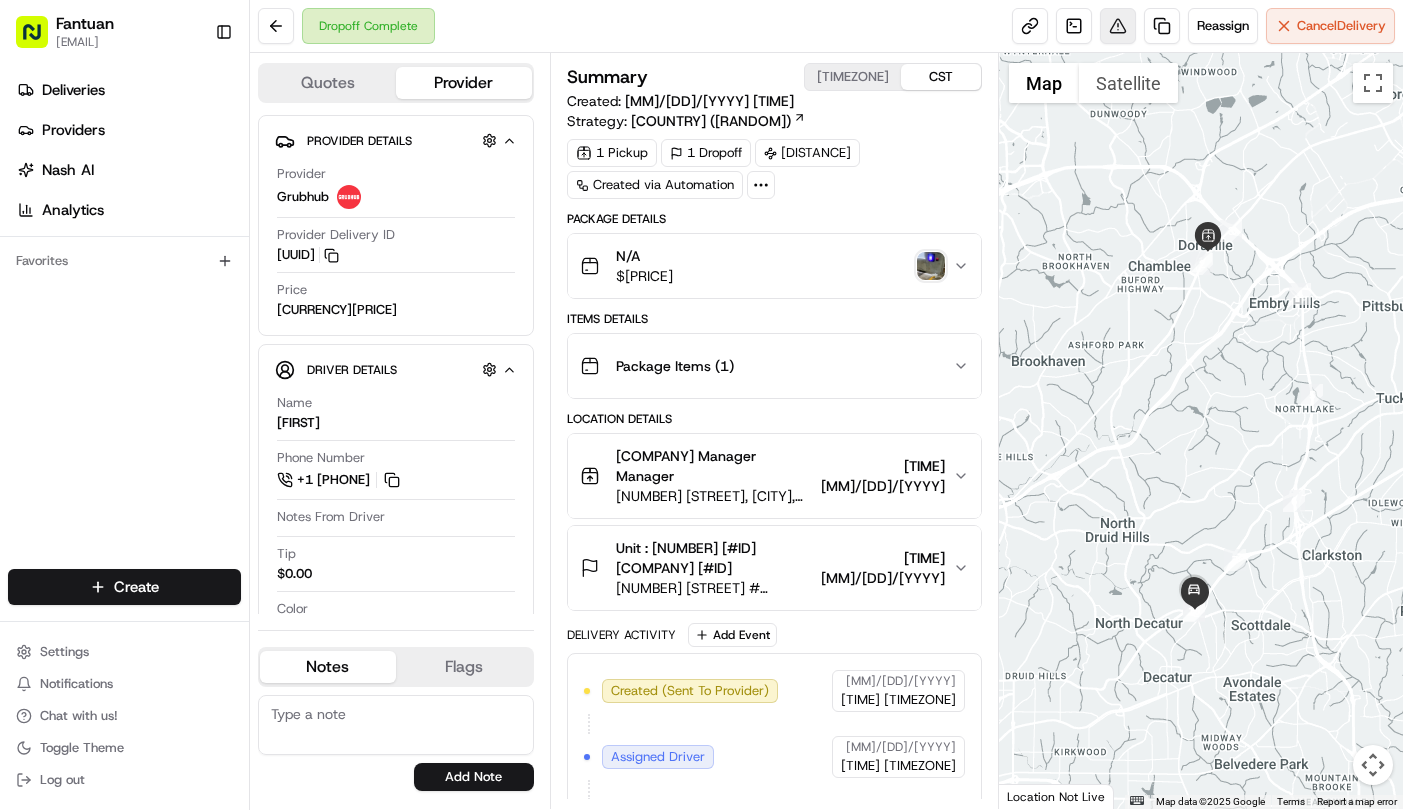 click at bounding box center (1118, 26) 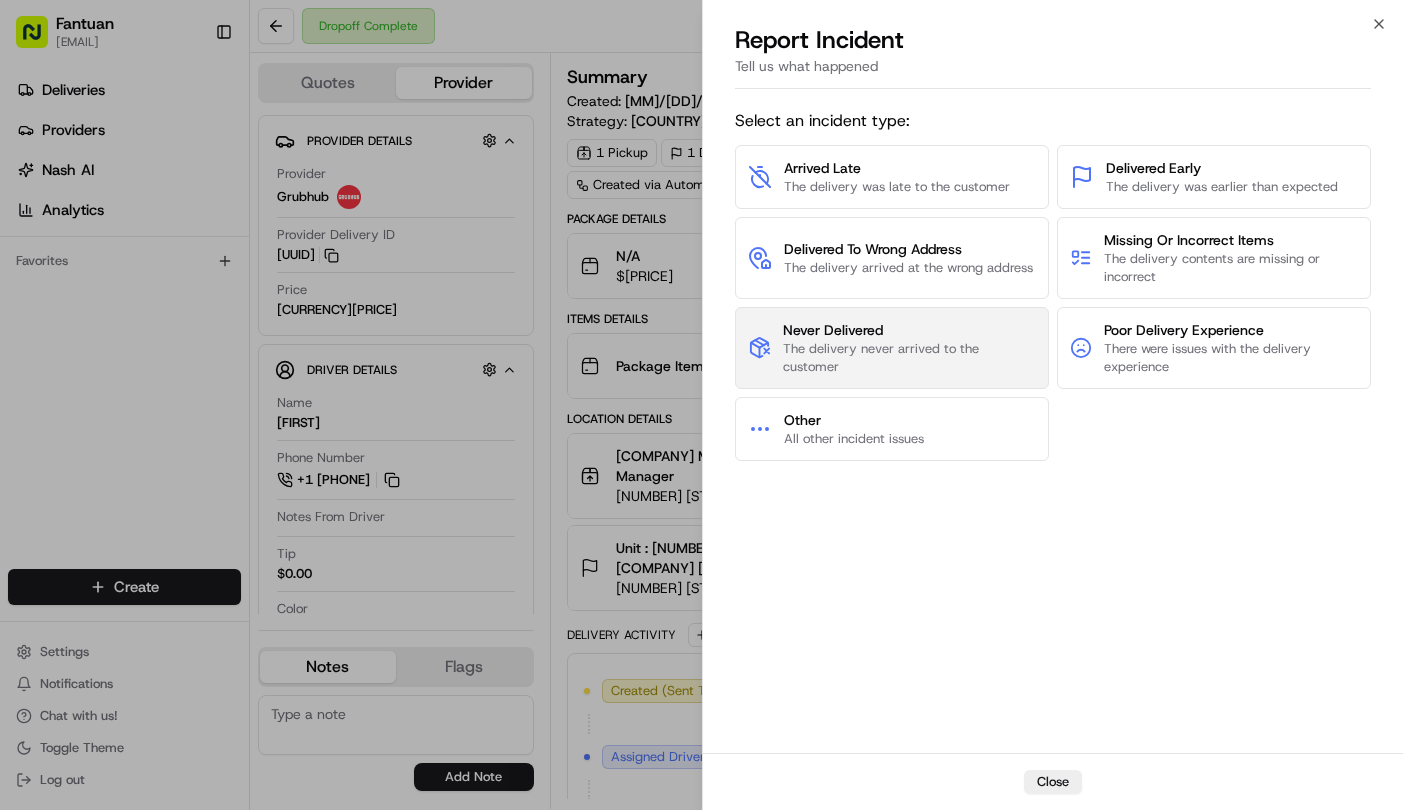 click on "The delivery never arrived to the customer" at bounding box center (909, 358) 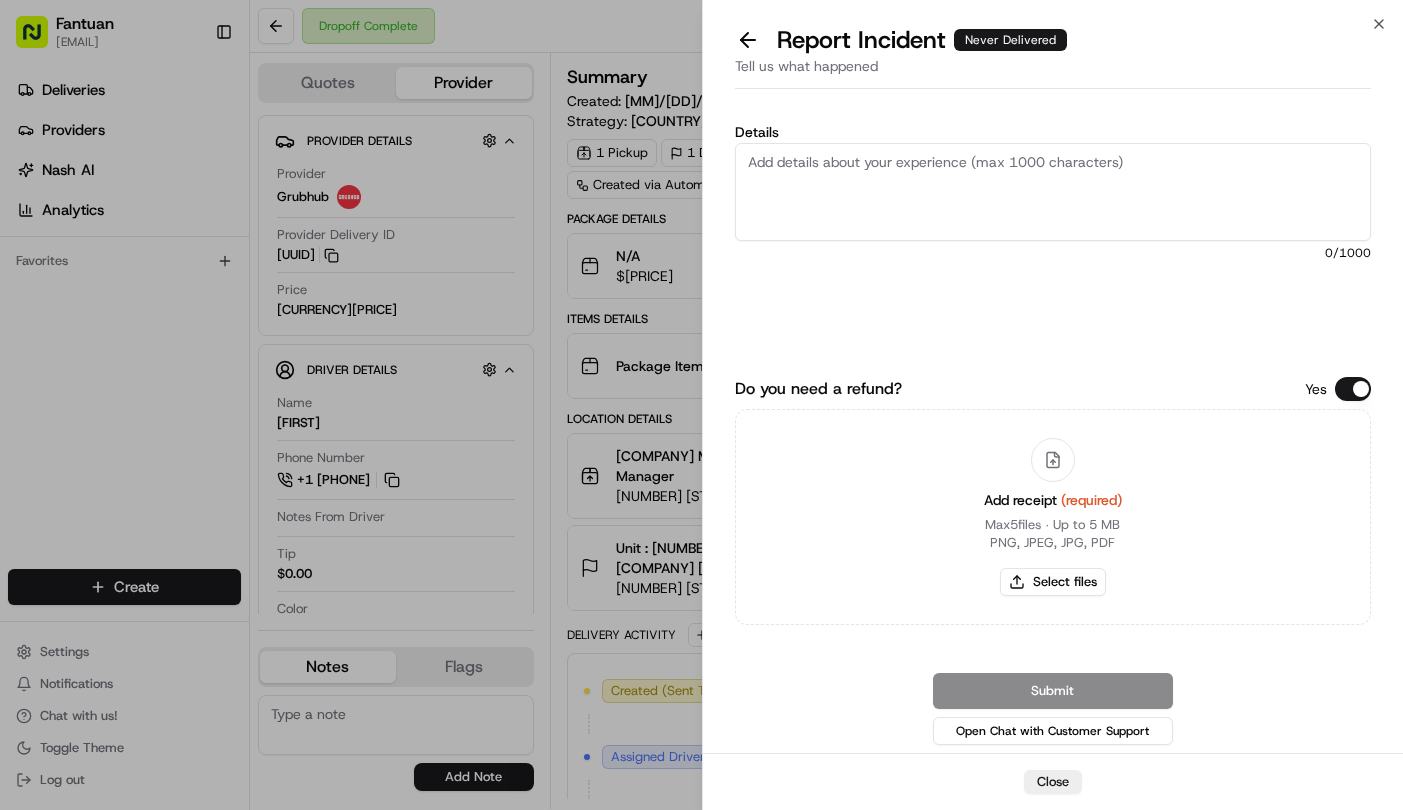 click at bounding box center (1053, 460) 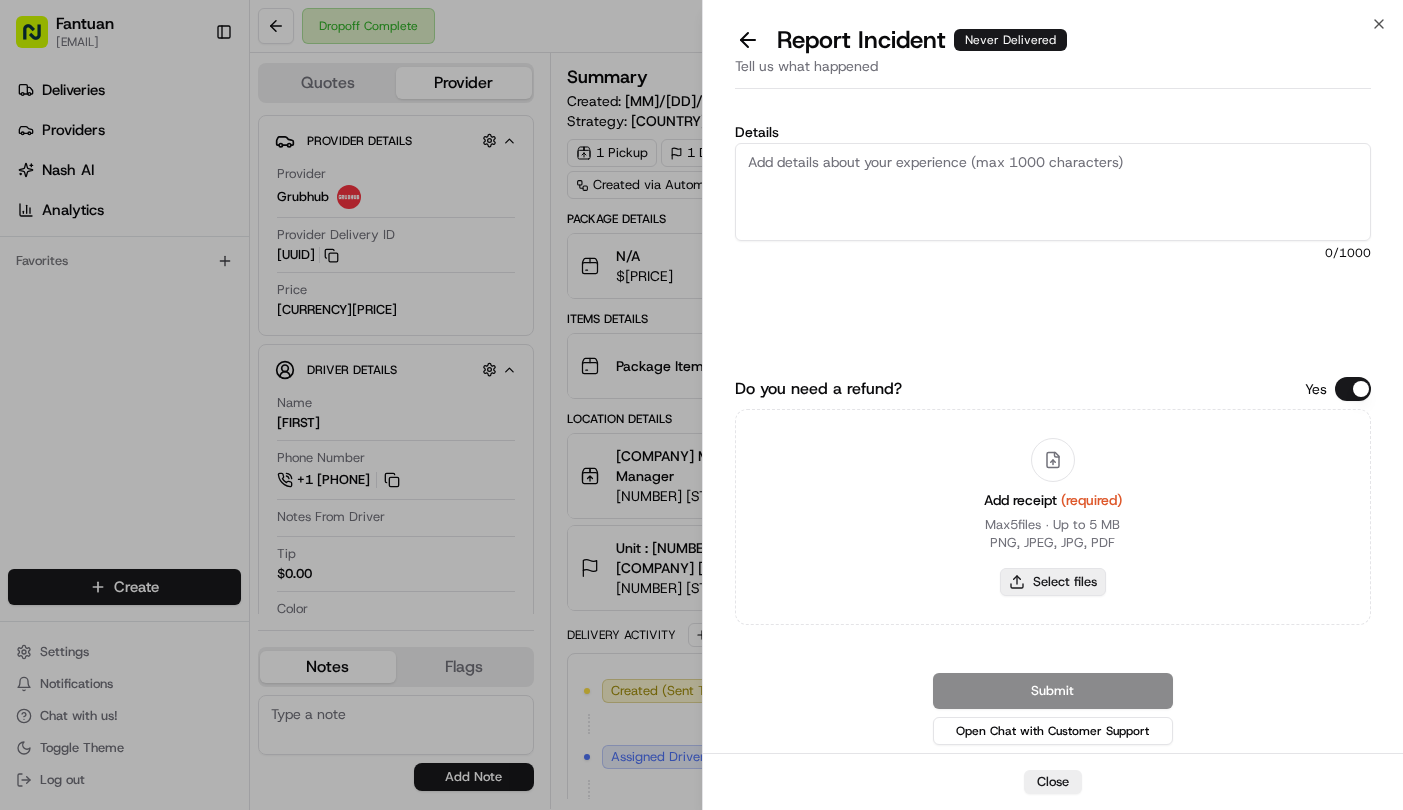 click on "Select files" at bounding box center (1053, 582) 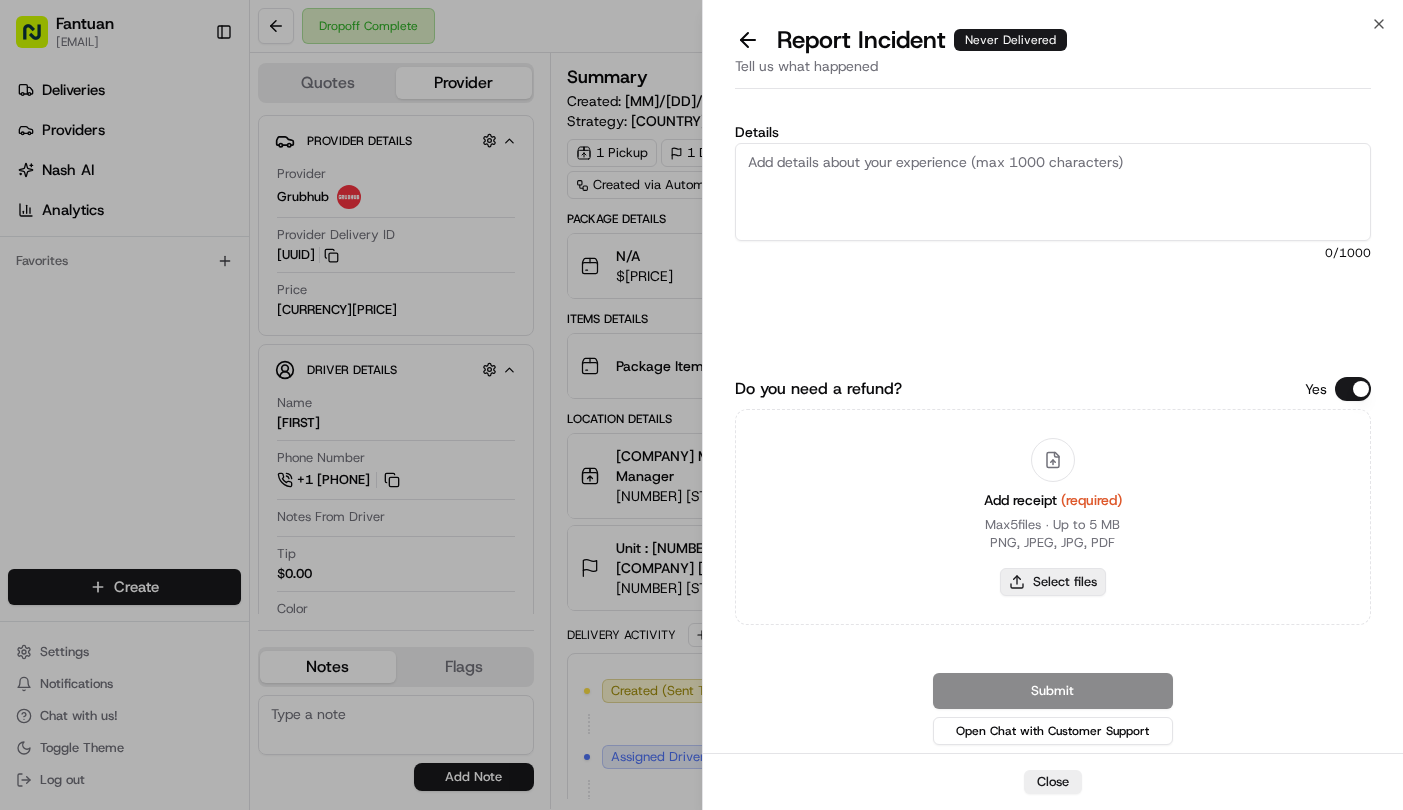 type on "C:\fakepath\1952079943890452480.jpeg" 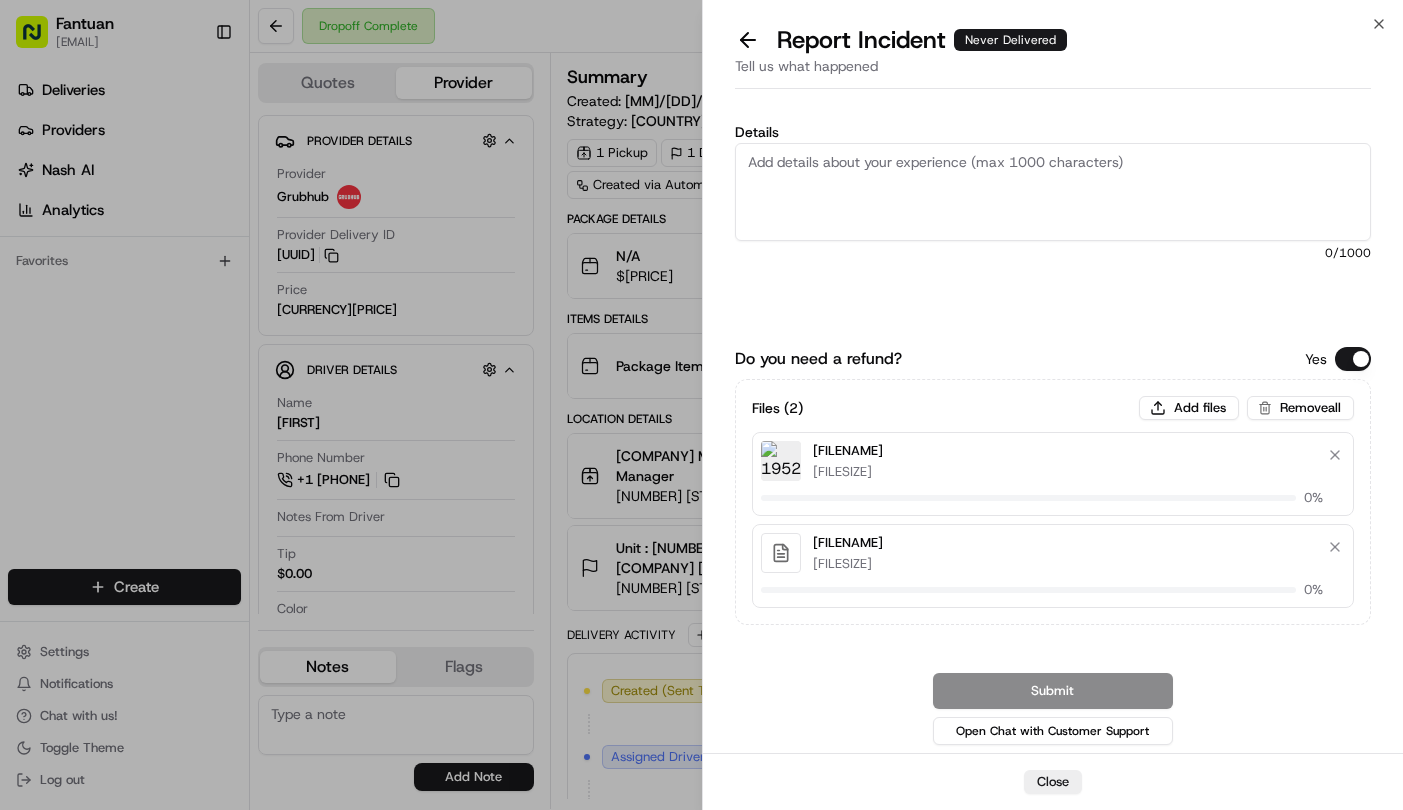 type 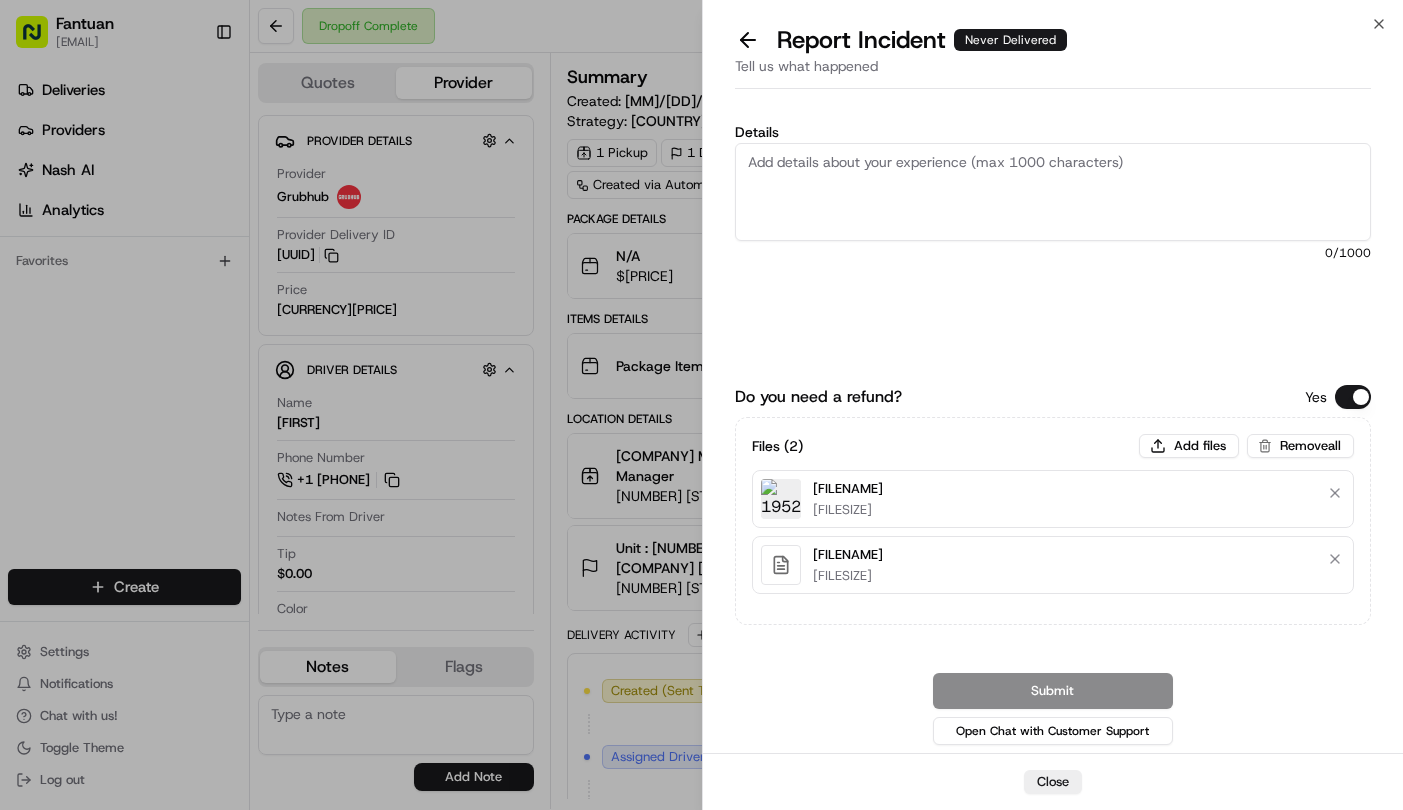 click at bounding box center [781, 499] 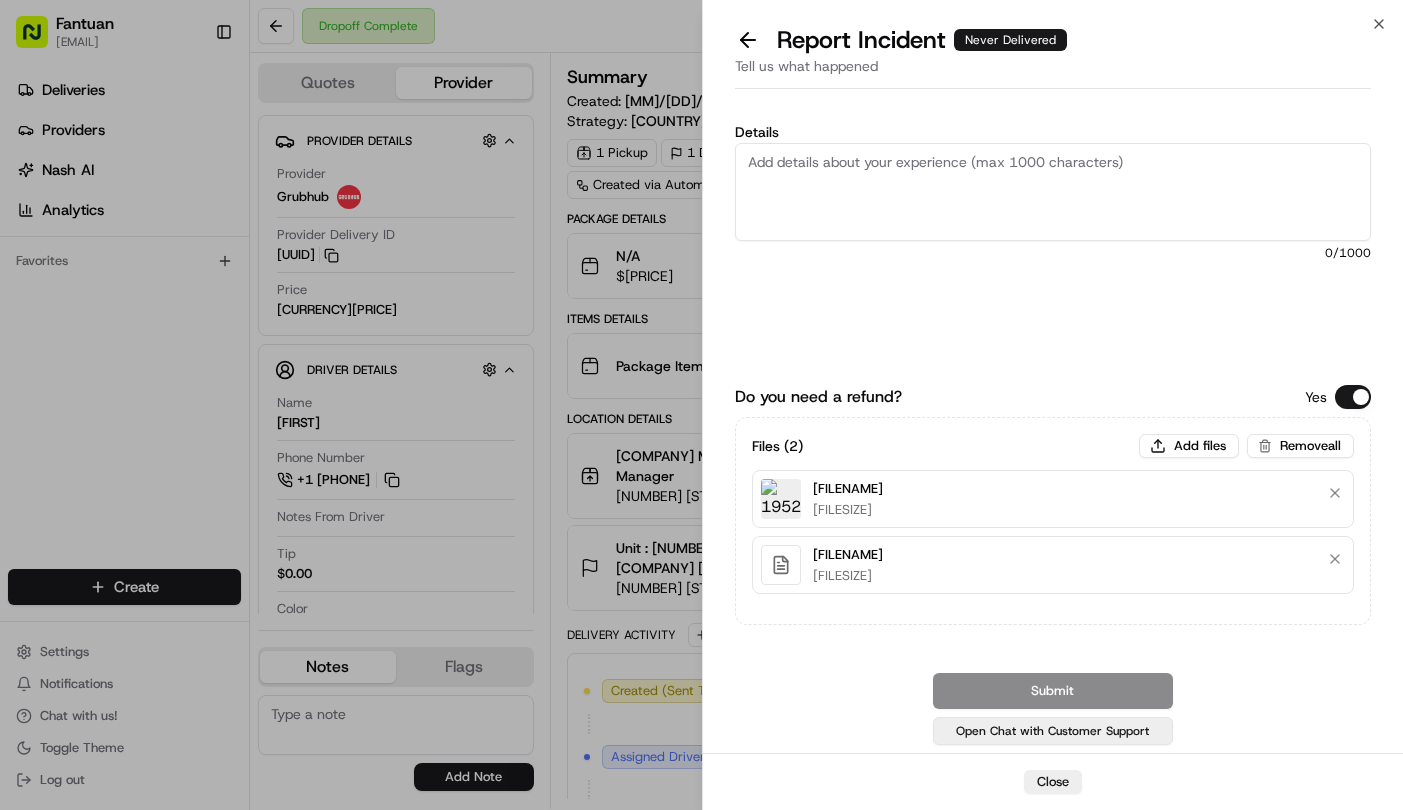 click on "Open Chat with Customer Support" at bounding box center [1053, 731] 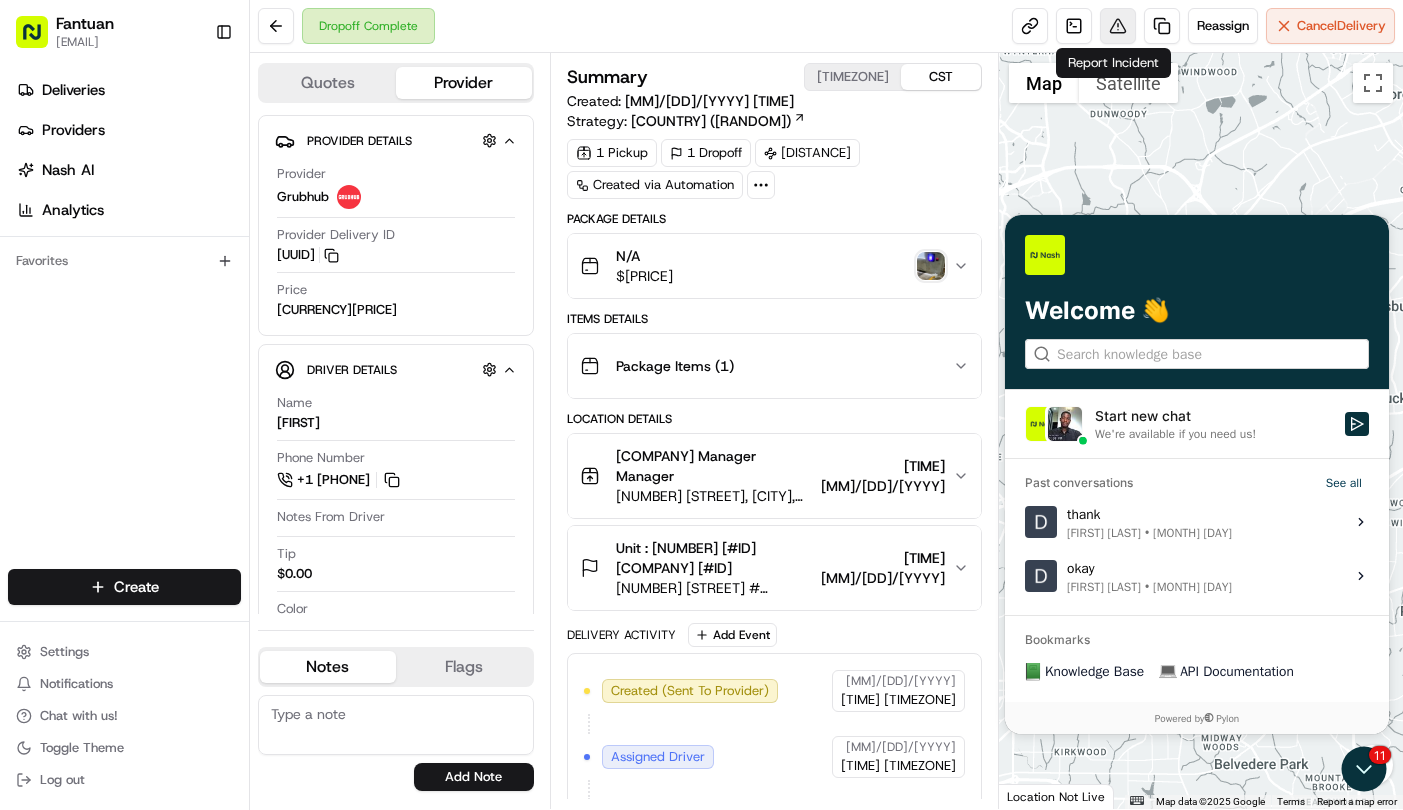 click at bounding box center [1118, 26] 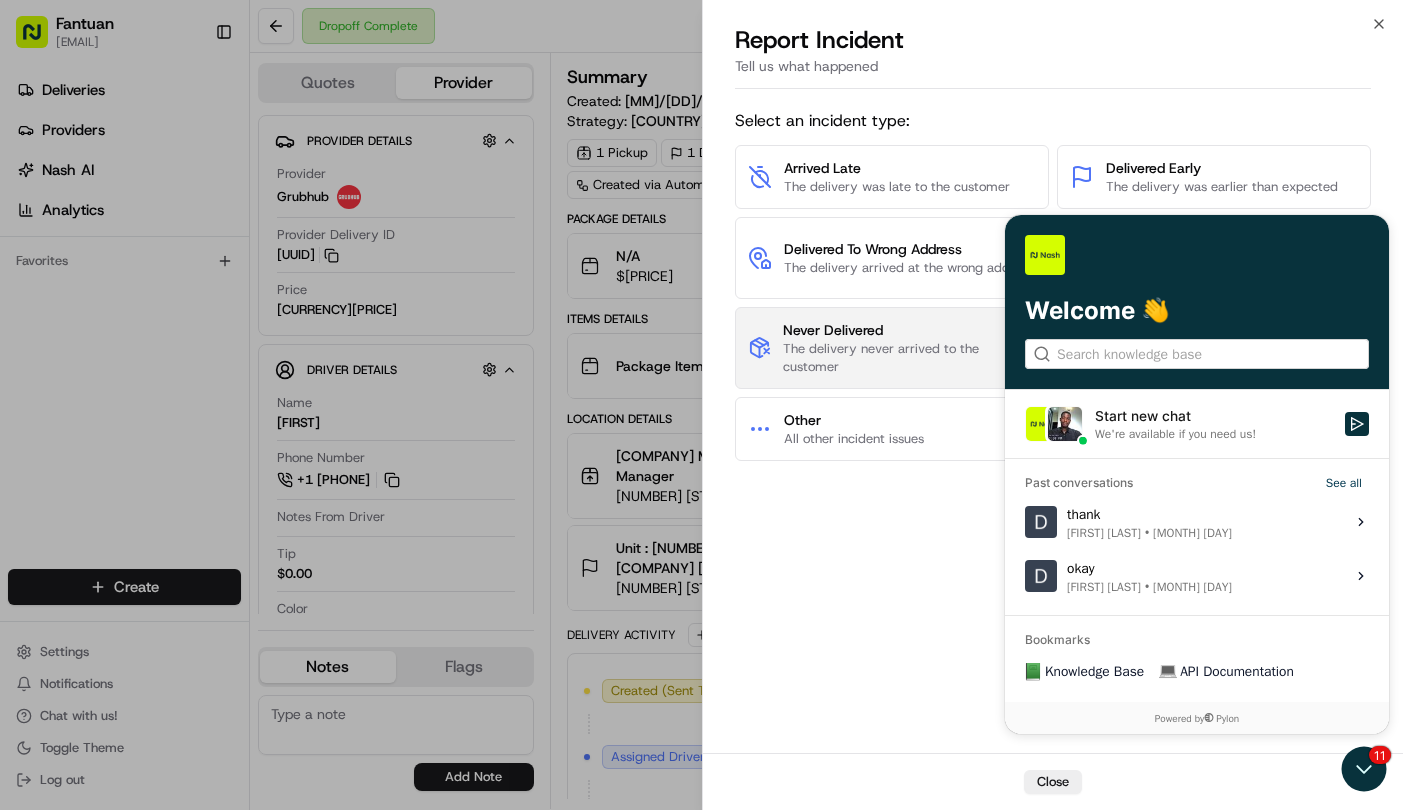 click on "The delivery never arrived to the customer" at bounding box center (909, 358) 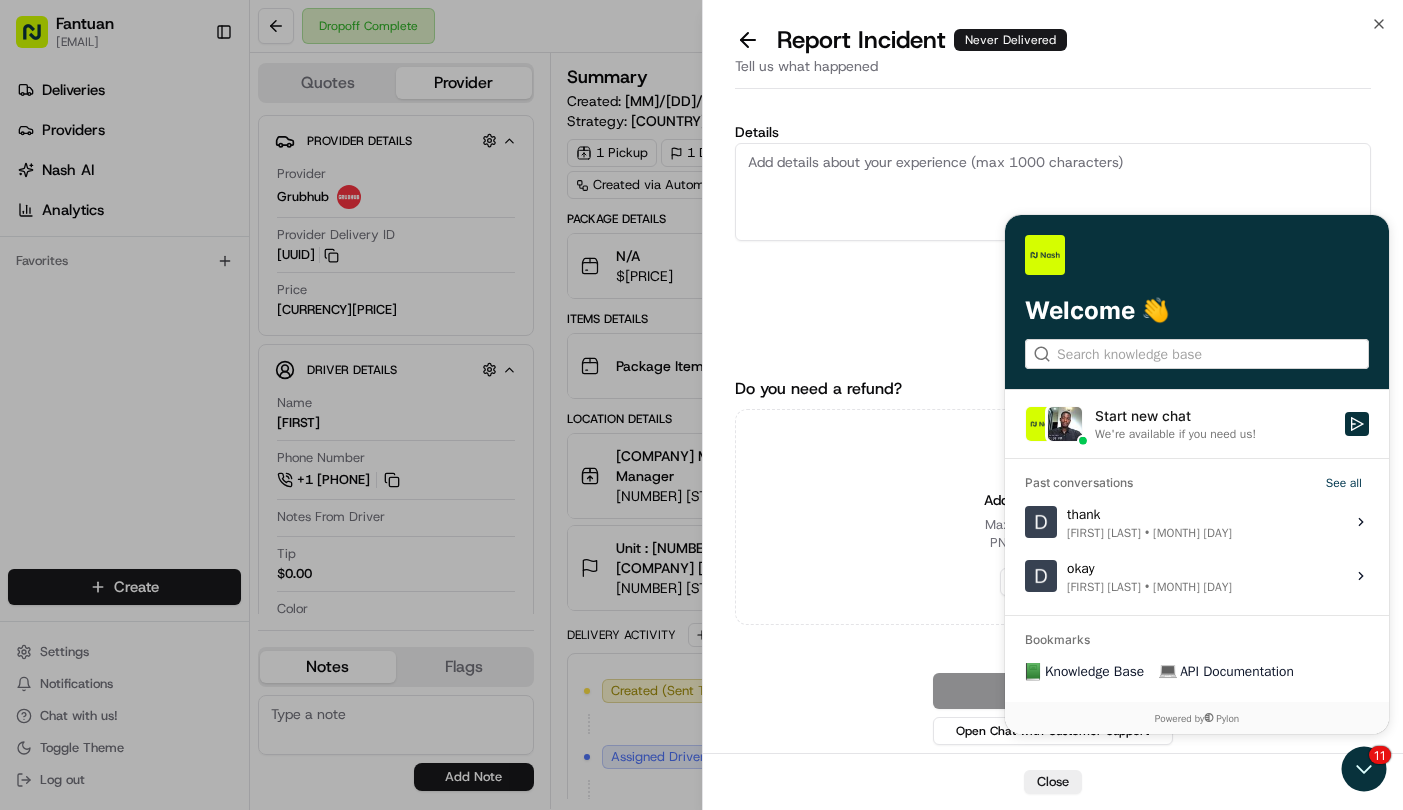 click on "Close" at bounding box center [1053, 781] 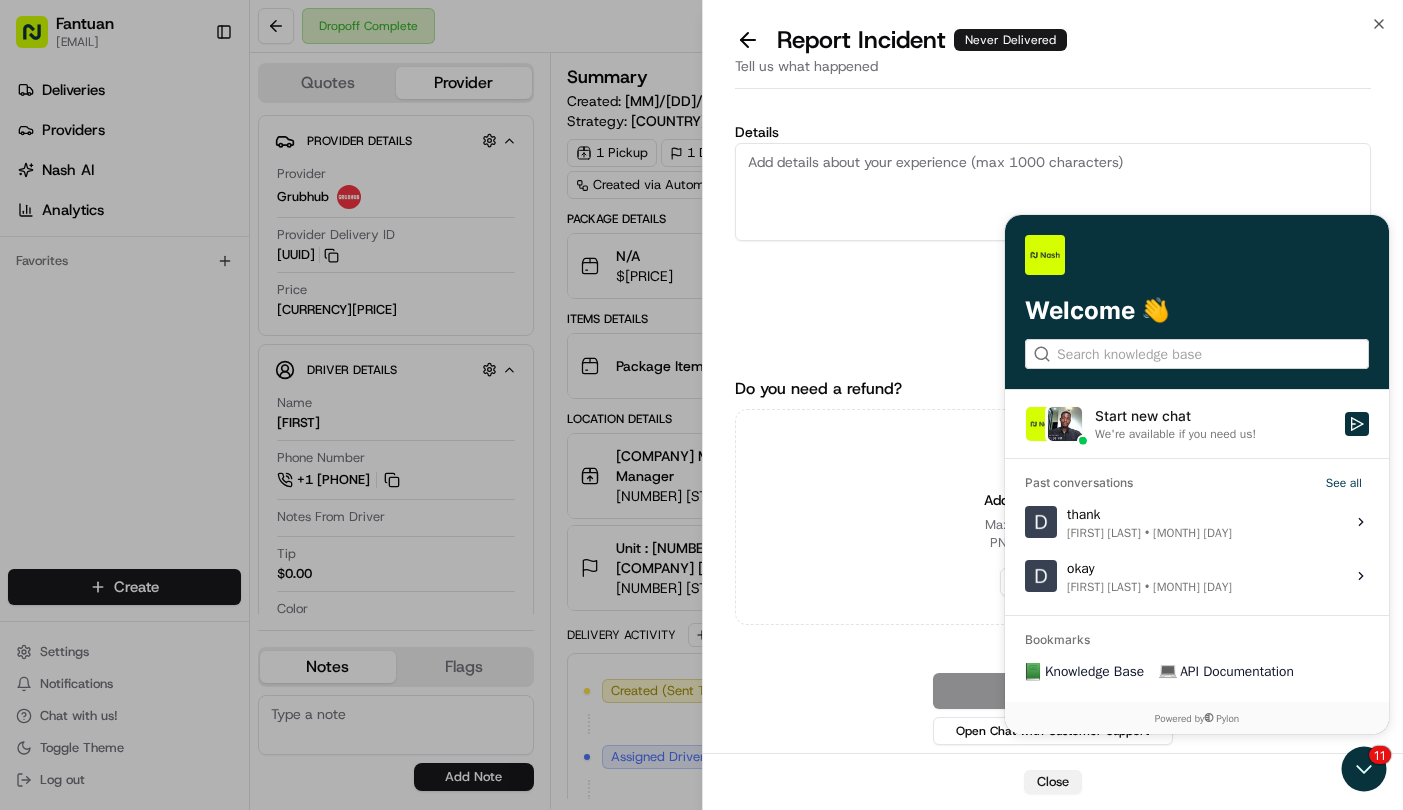 click on "Close" at bounding box center [1053, 782] 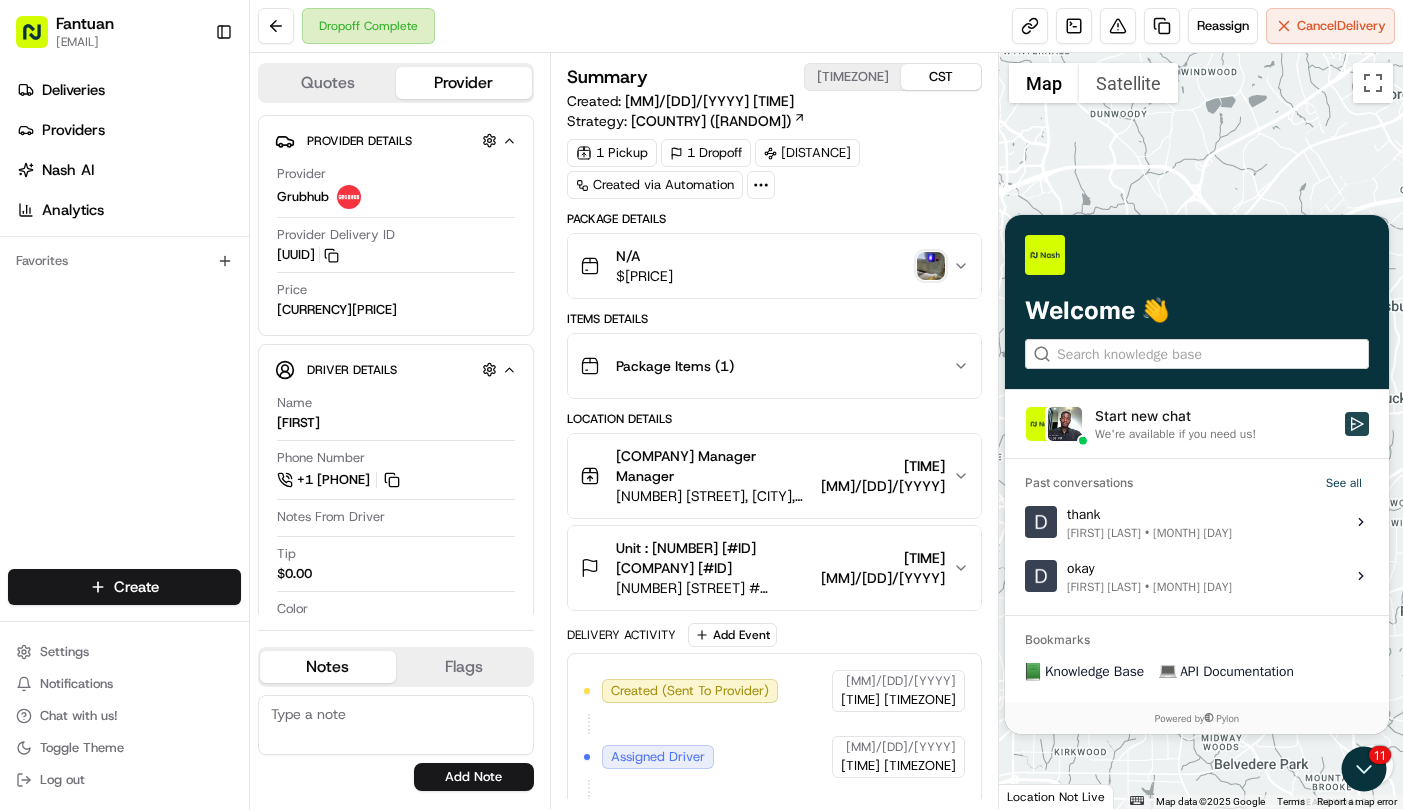 click 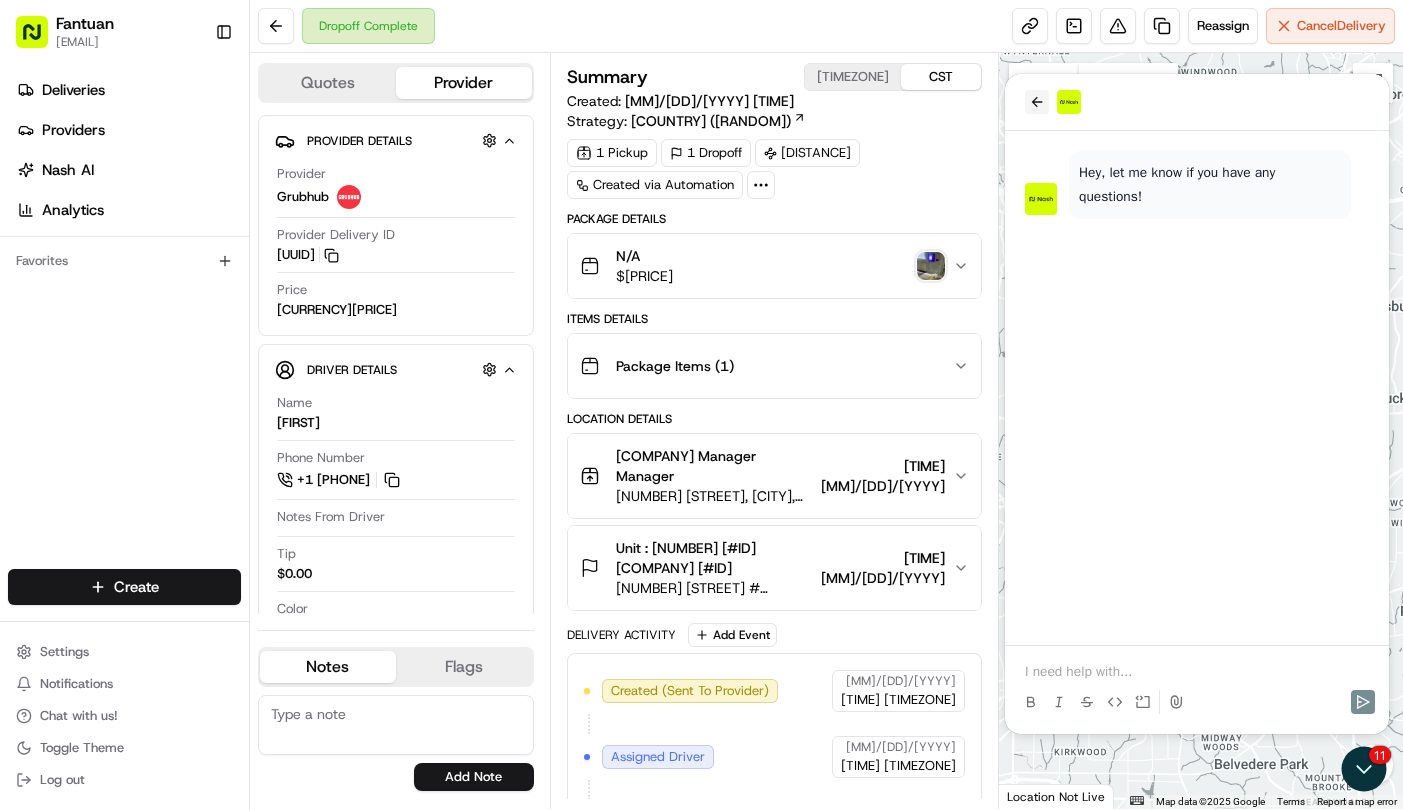 click at bounding box center (1037, 102) 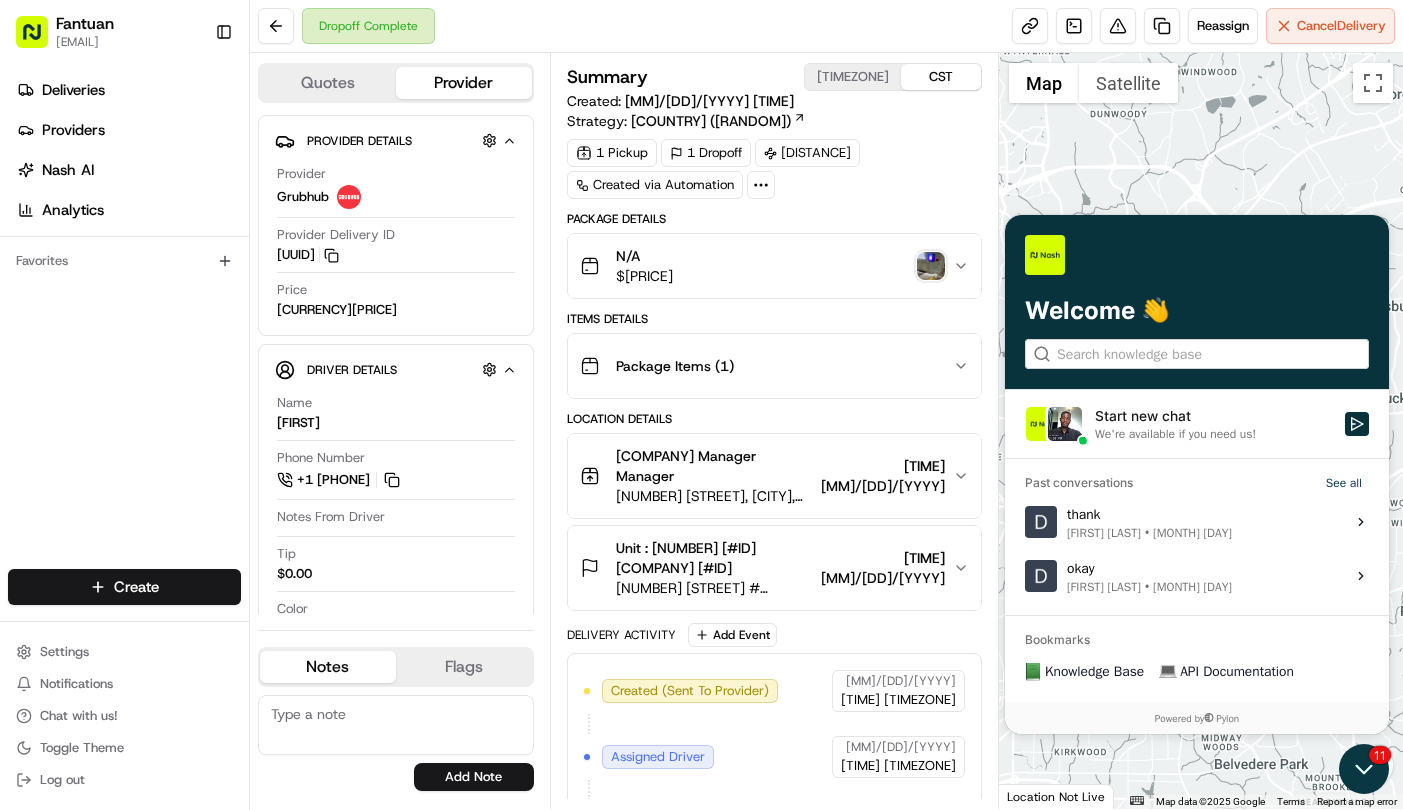 click 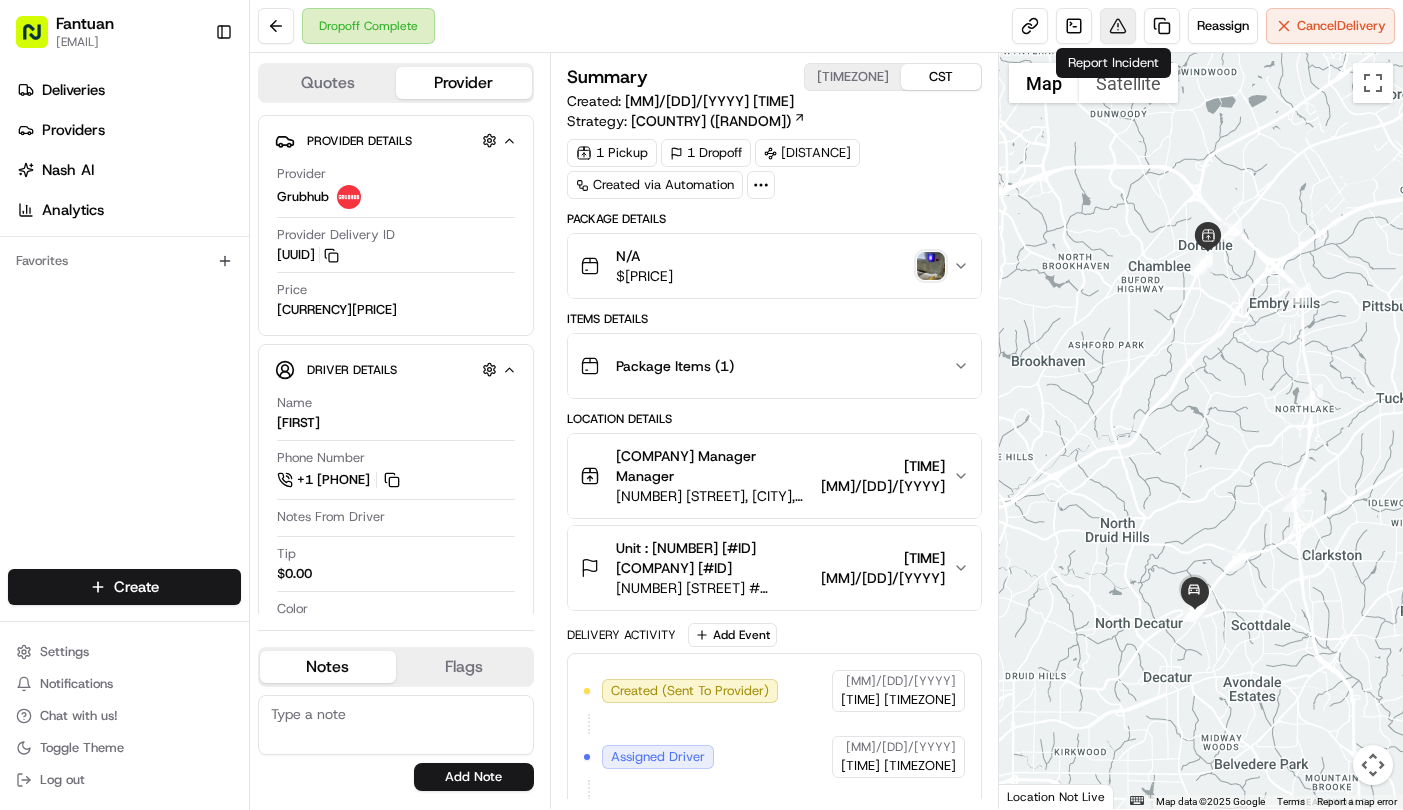click at bounding box center (1118, 26) 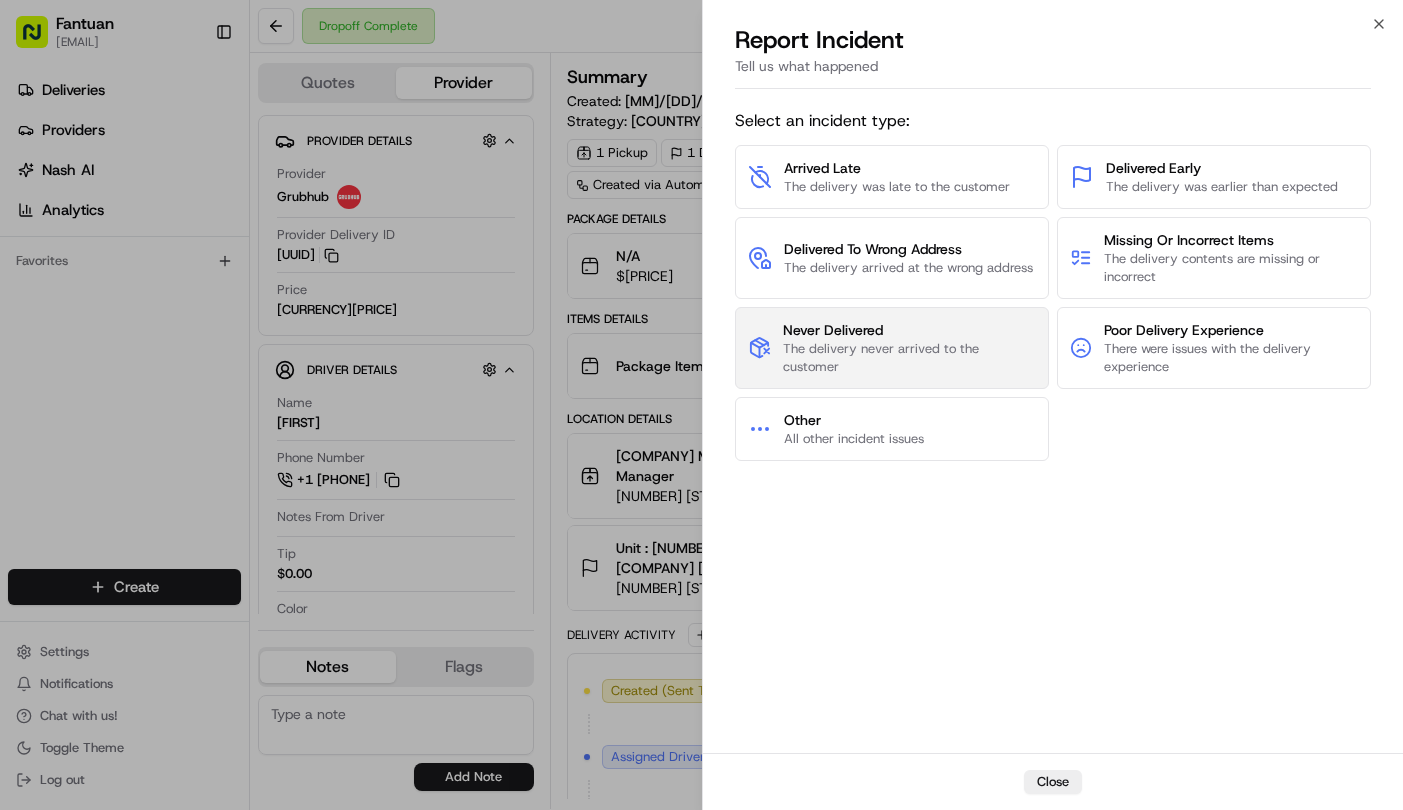click on "Never Delivered The delivery never arrived to the customer" at bounding box center (892, 348) 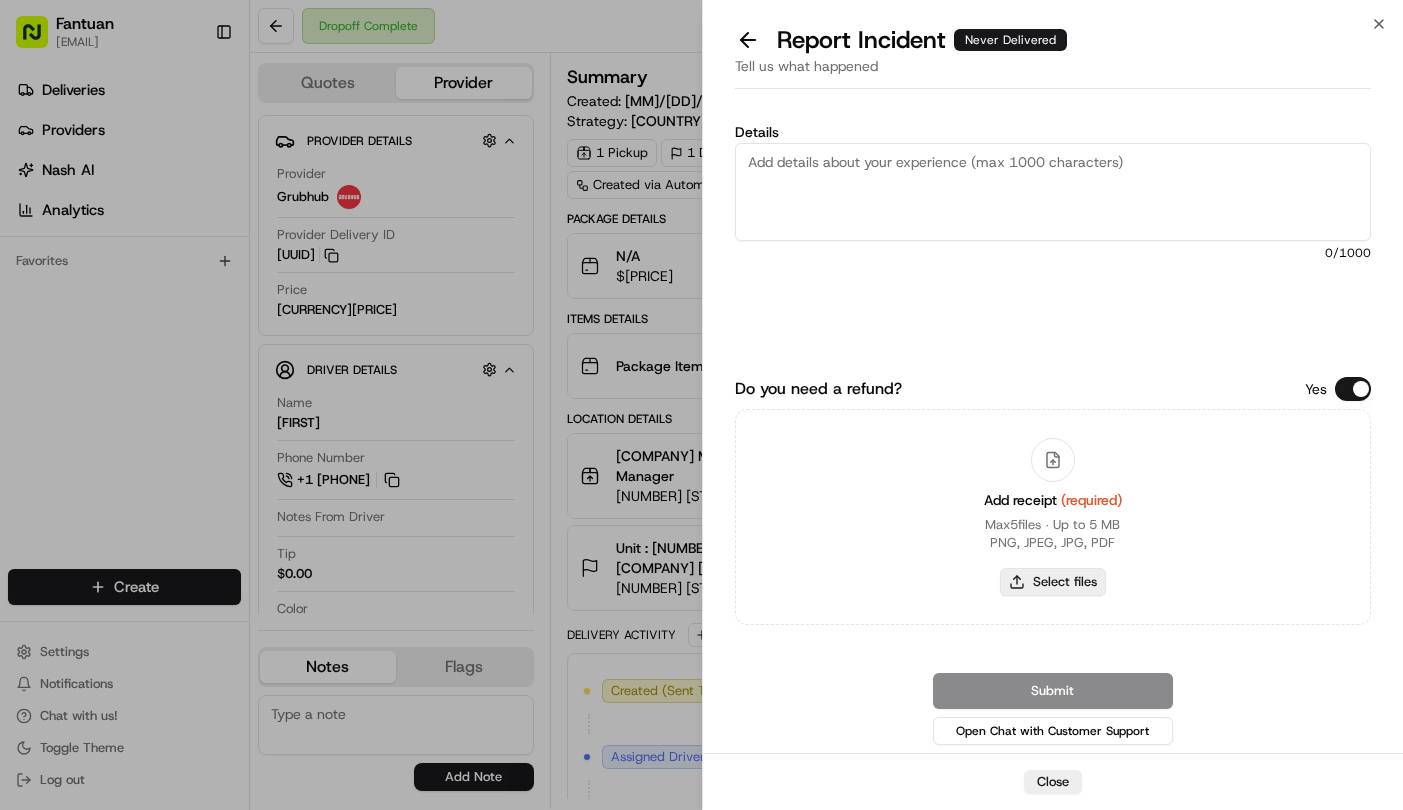 click on "Select files" at bounding box center (1053, 582) 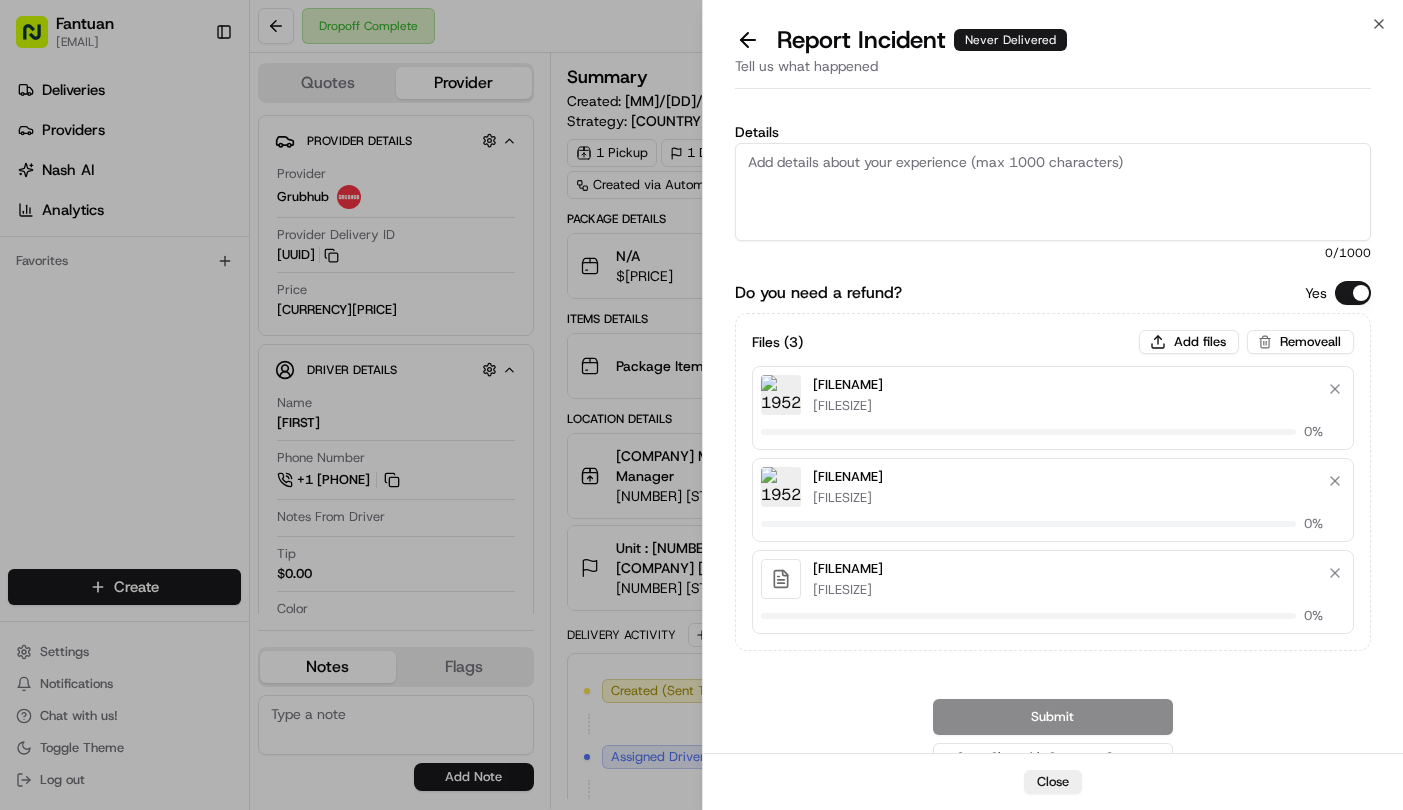 type 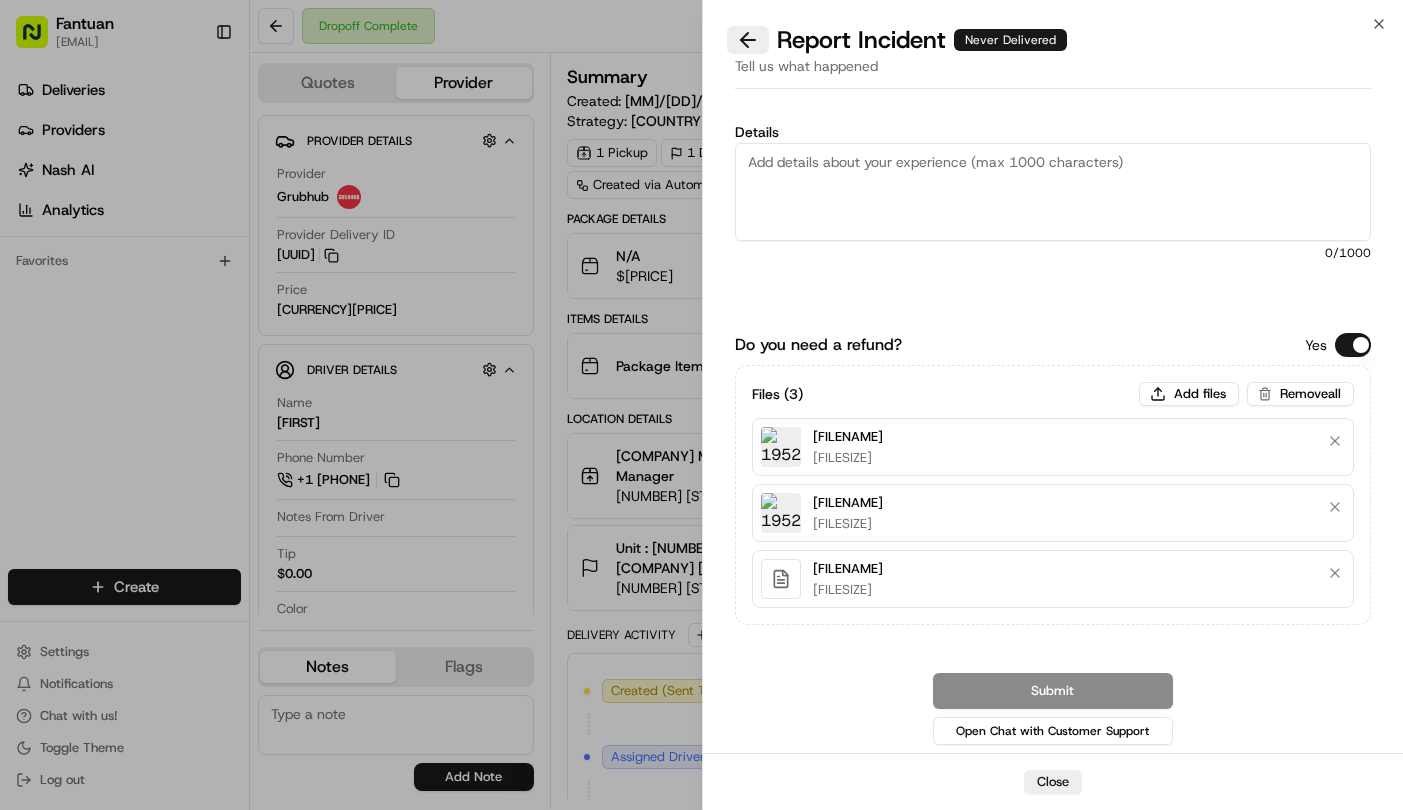 click at bounding box center (748, 40) 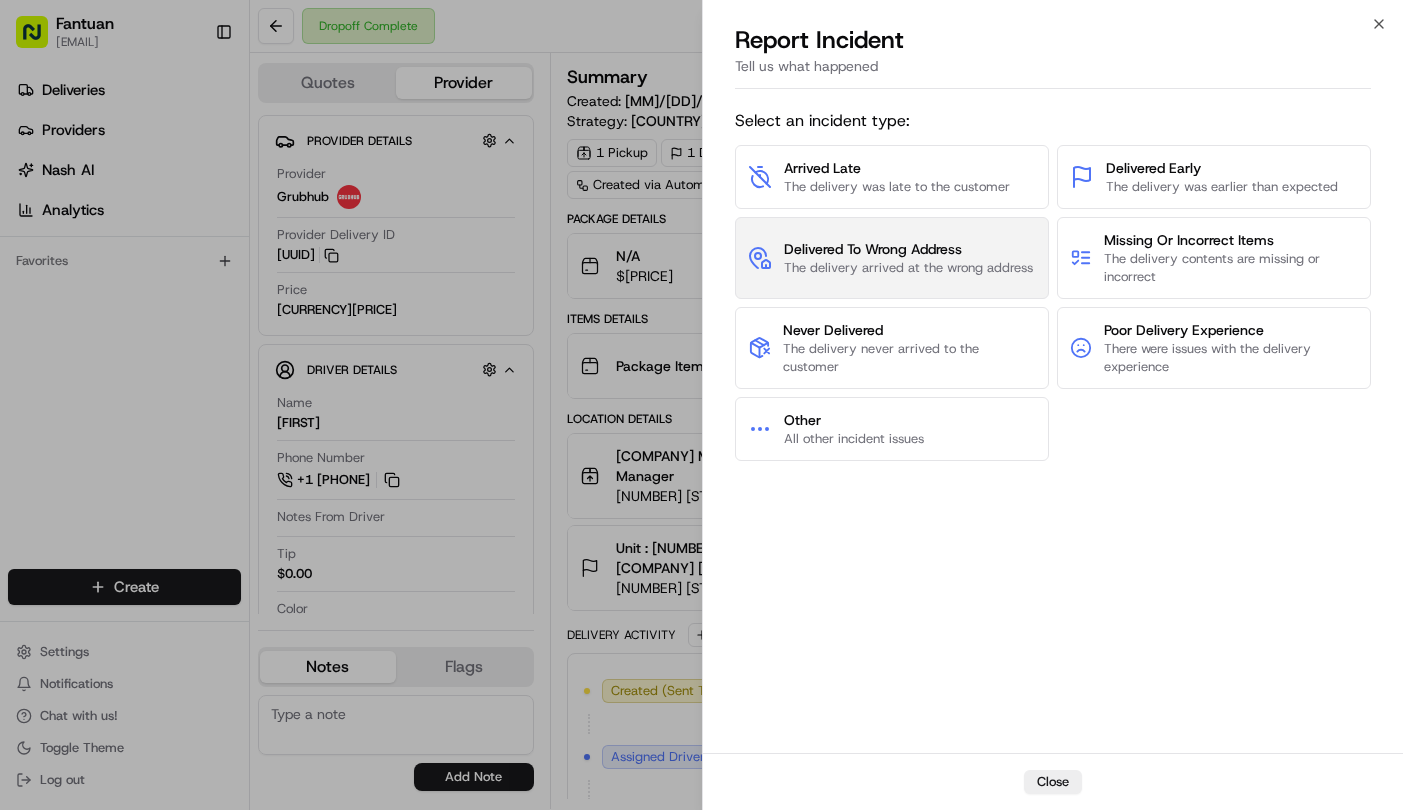 click on "The delivery arrived at the wrong address" at bounding box center [908, 268] 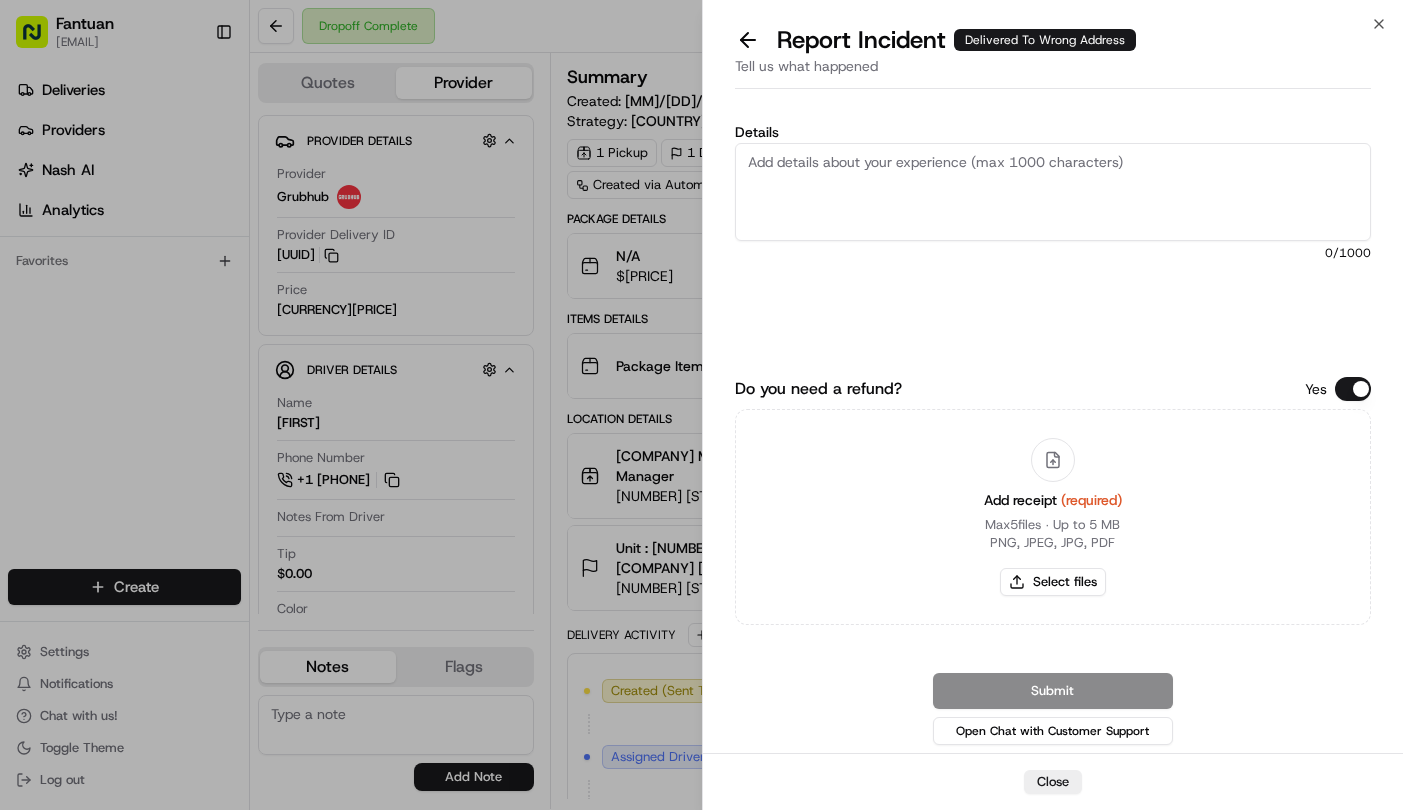 click on "Details" at bounding box center [1053, 192] 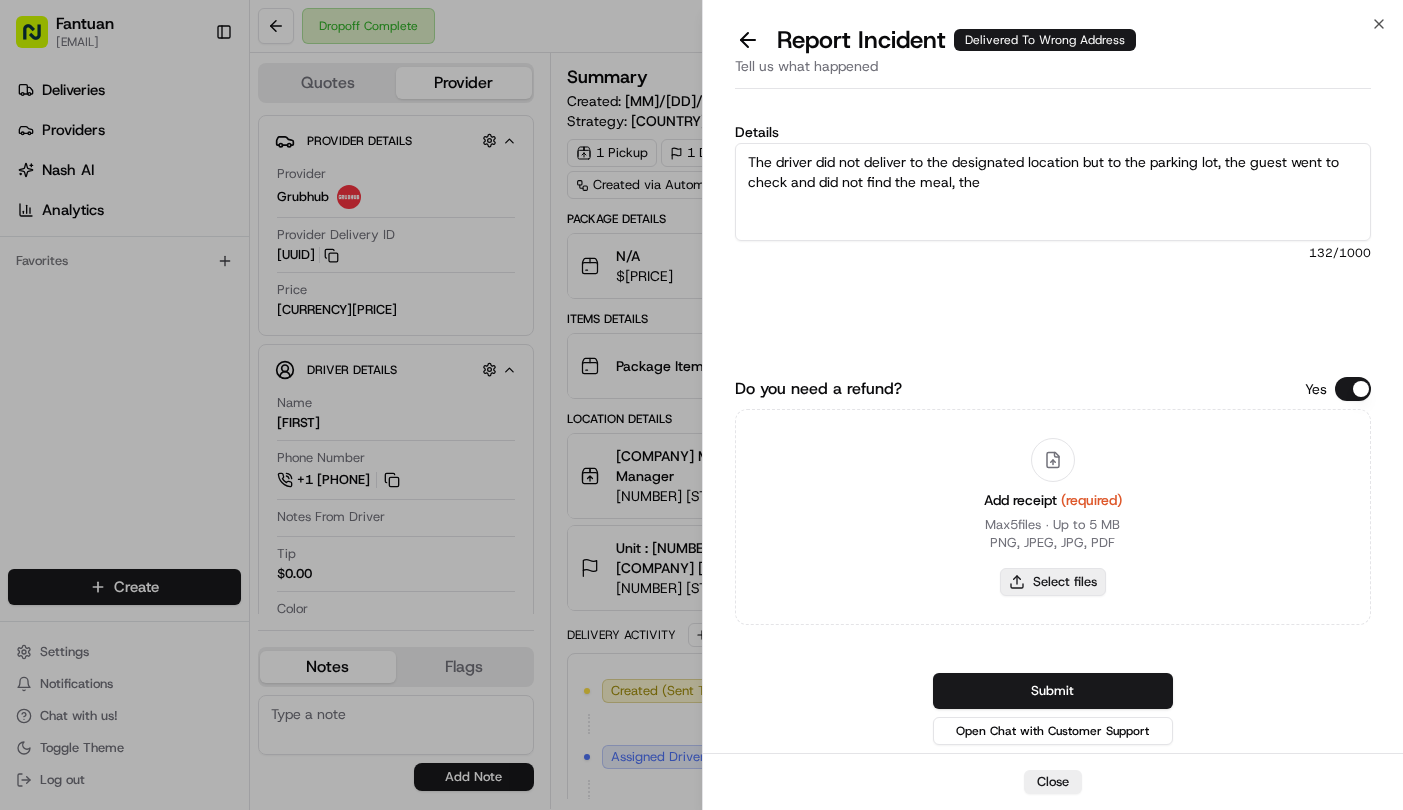 type on "The driver did not deliver to the designated location but to the parking lot, the guest went to check and did not find the meal, the" 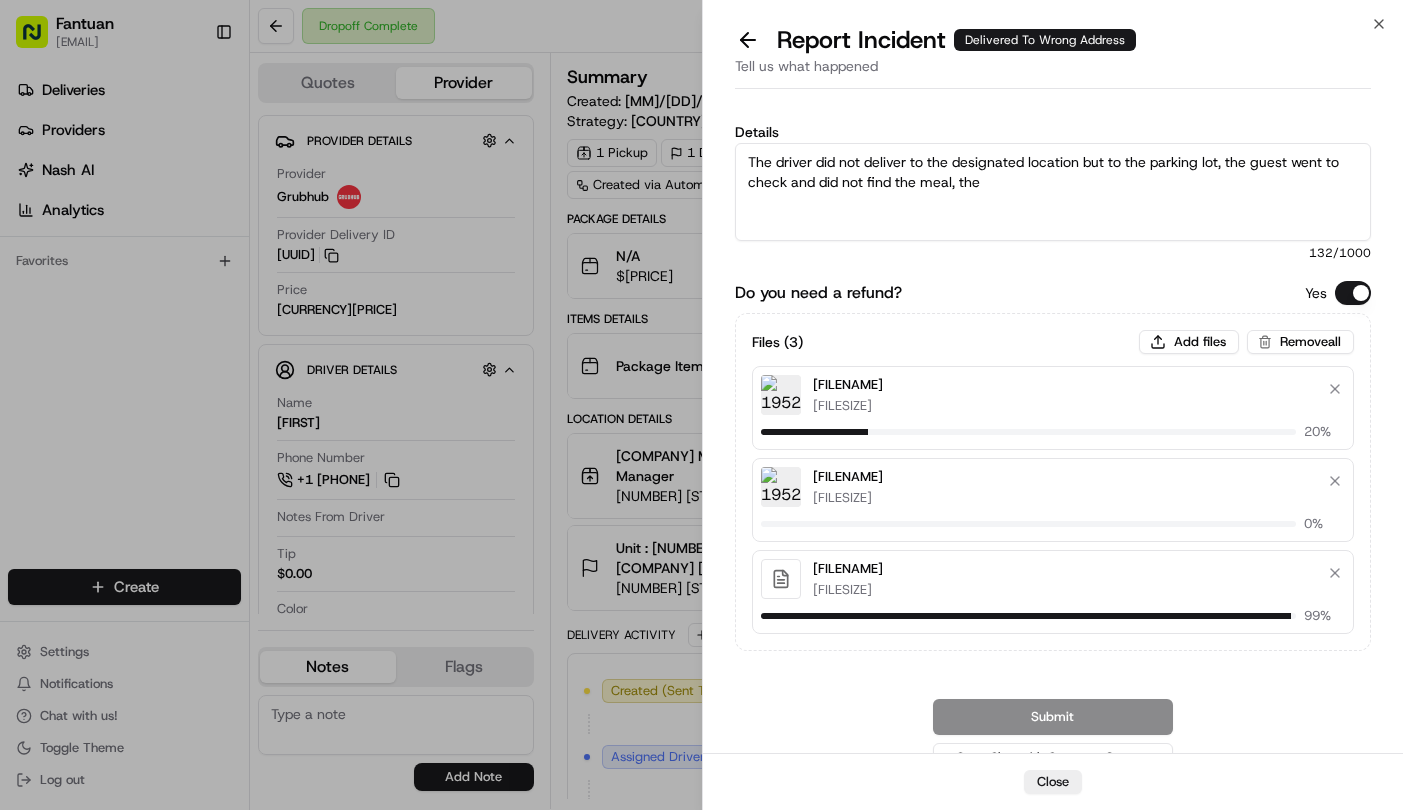 type 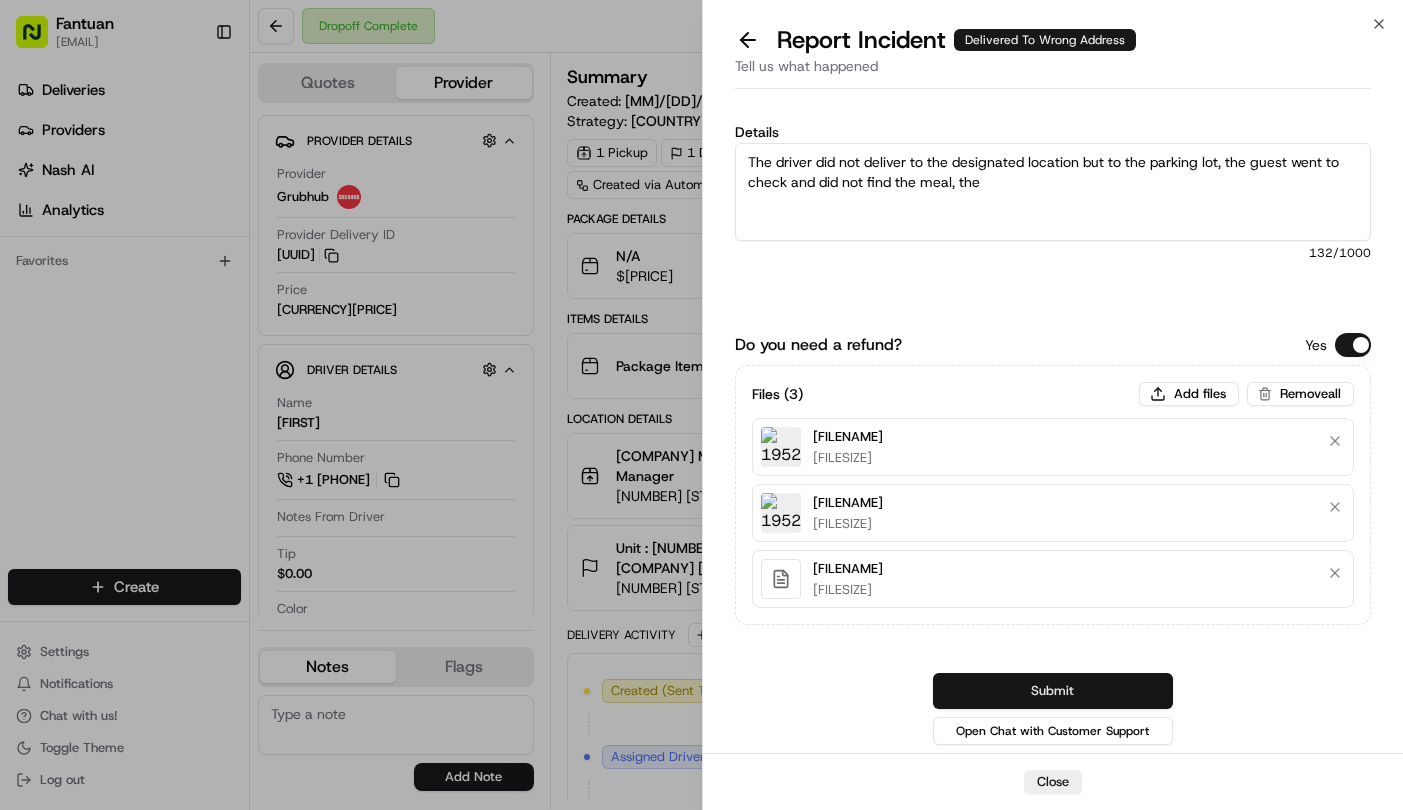 click on "Submit" at bounding box center (1053, 691) 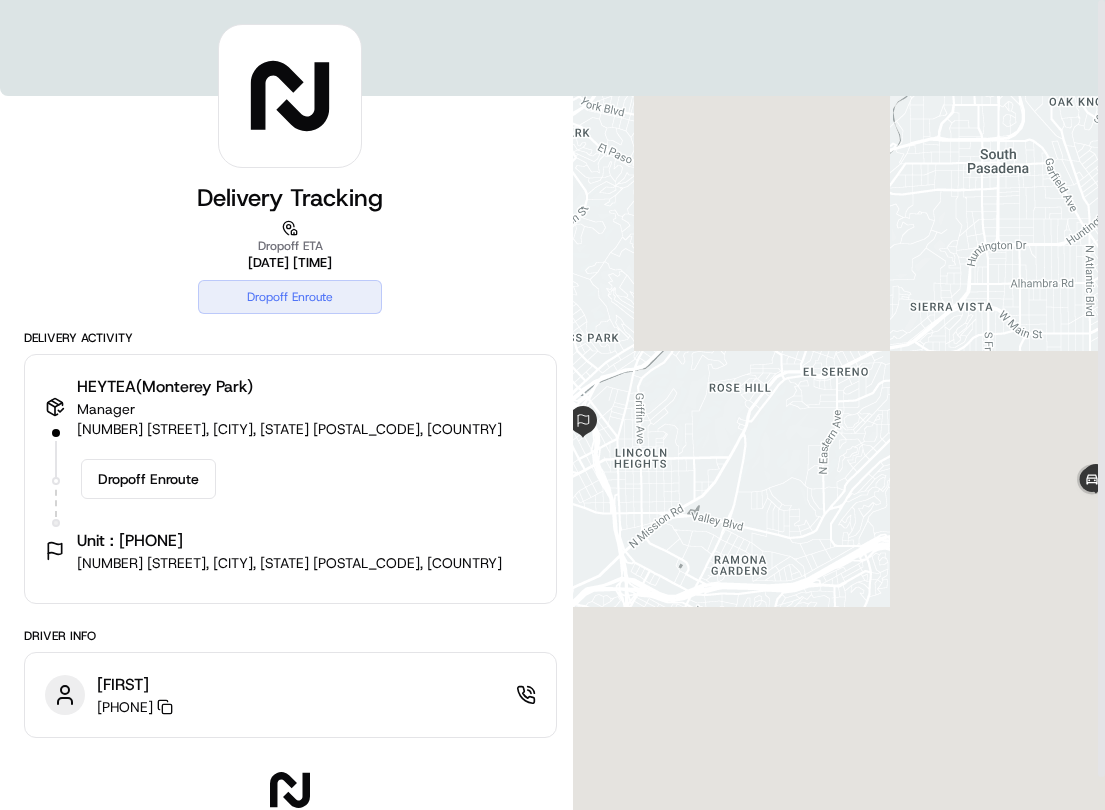 scroll, scrollTop: 0, scrollLeft: 0, axis: both 